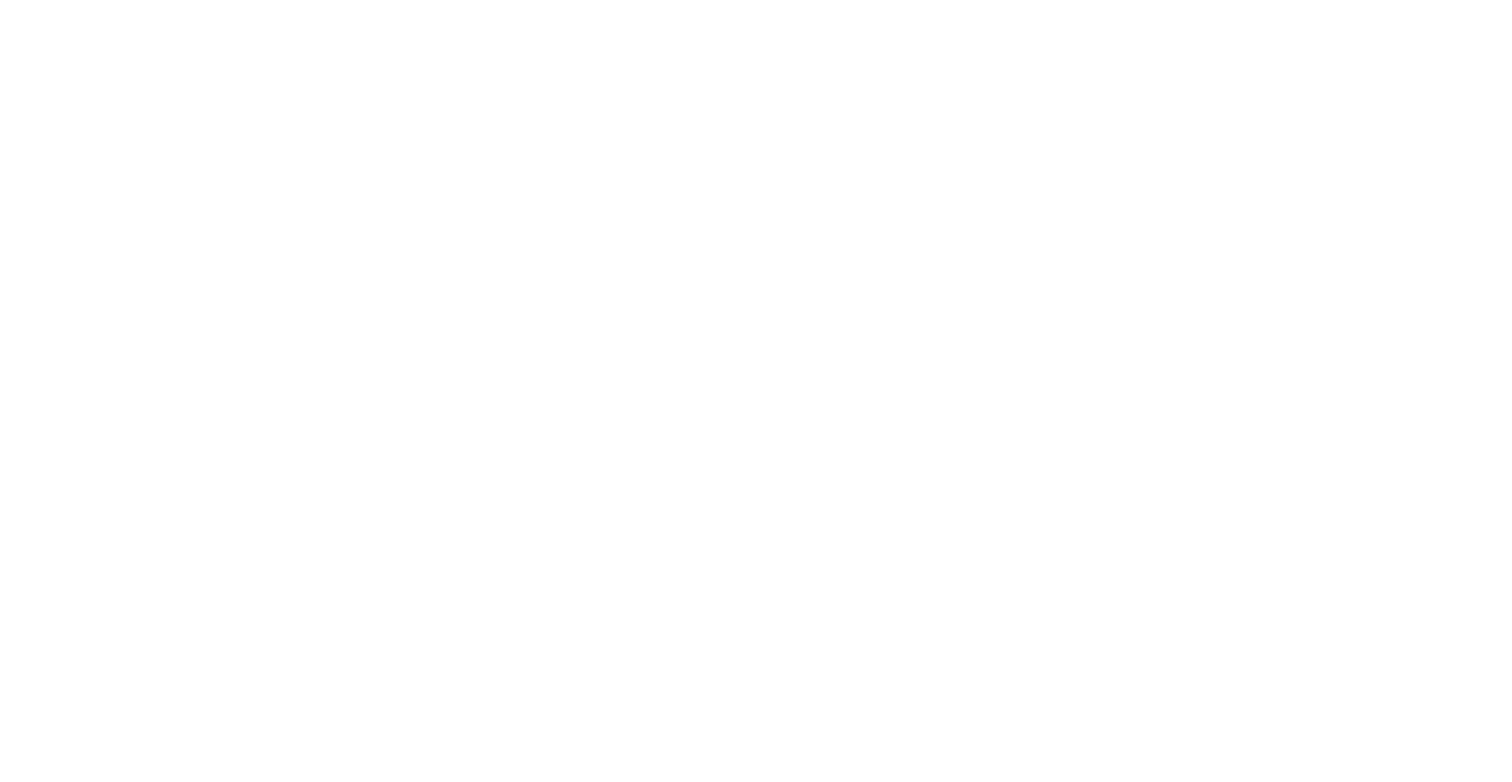 scroll, scrollTop: 0, scrollLeft: 0, axis: both 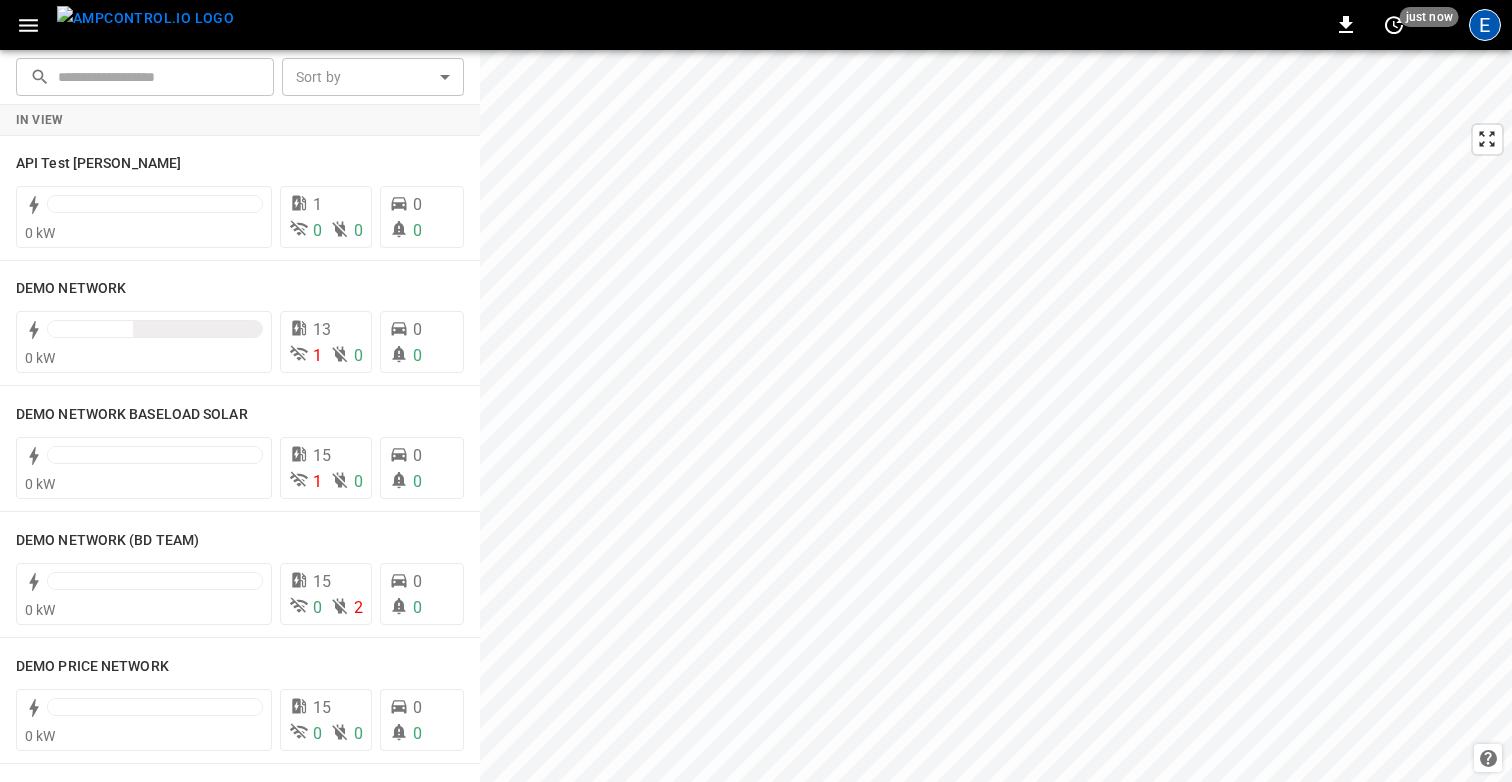 click on "E" at bounding box center [1485, 25] 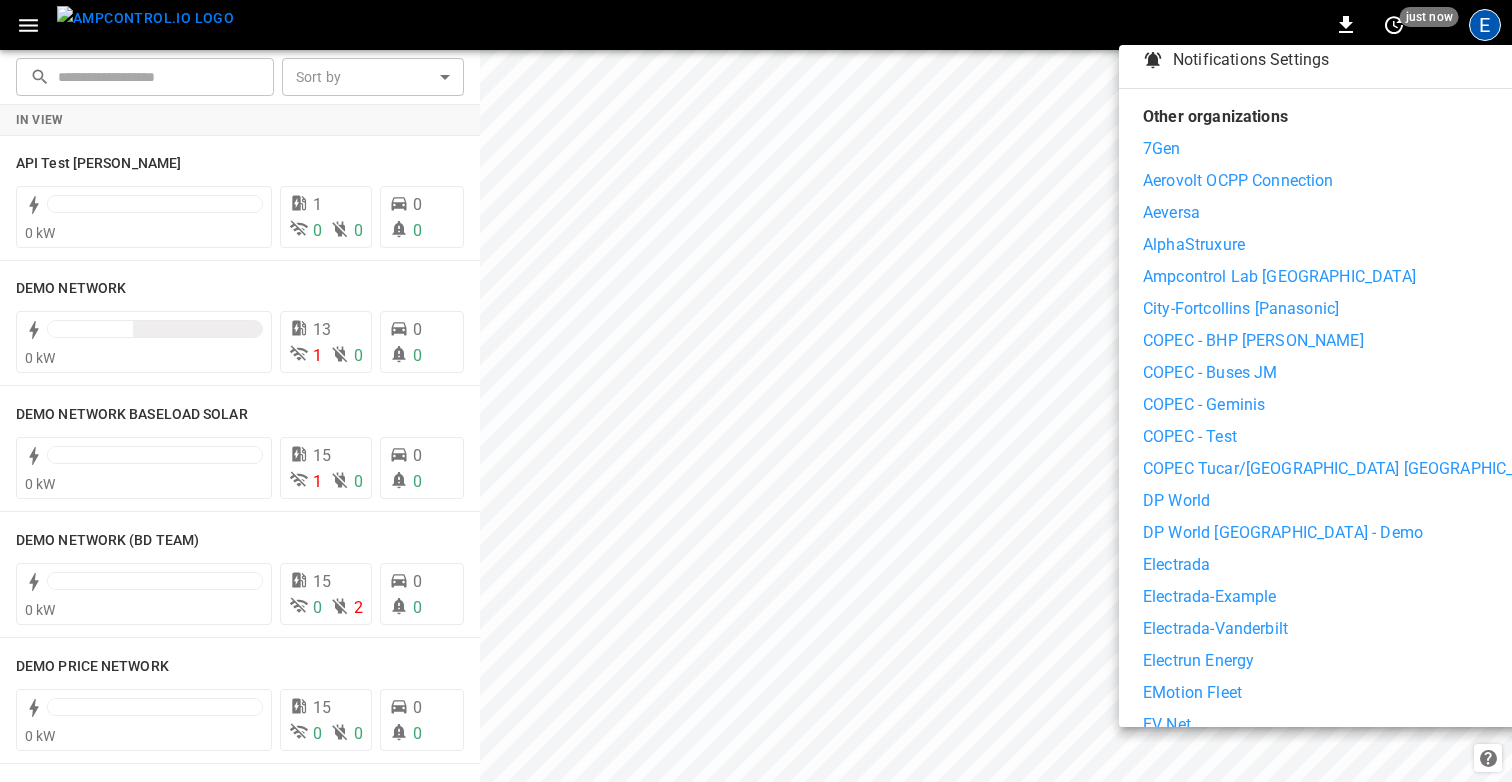 scroll, scrollTop: 244, scrollLeft: 0, axis: vertical 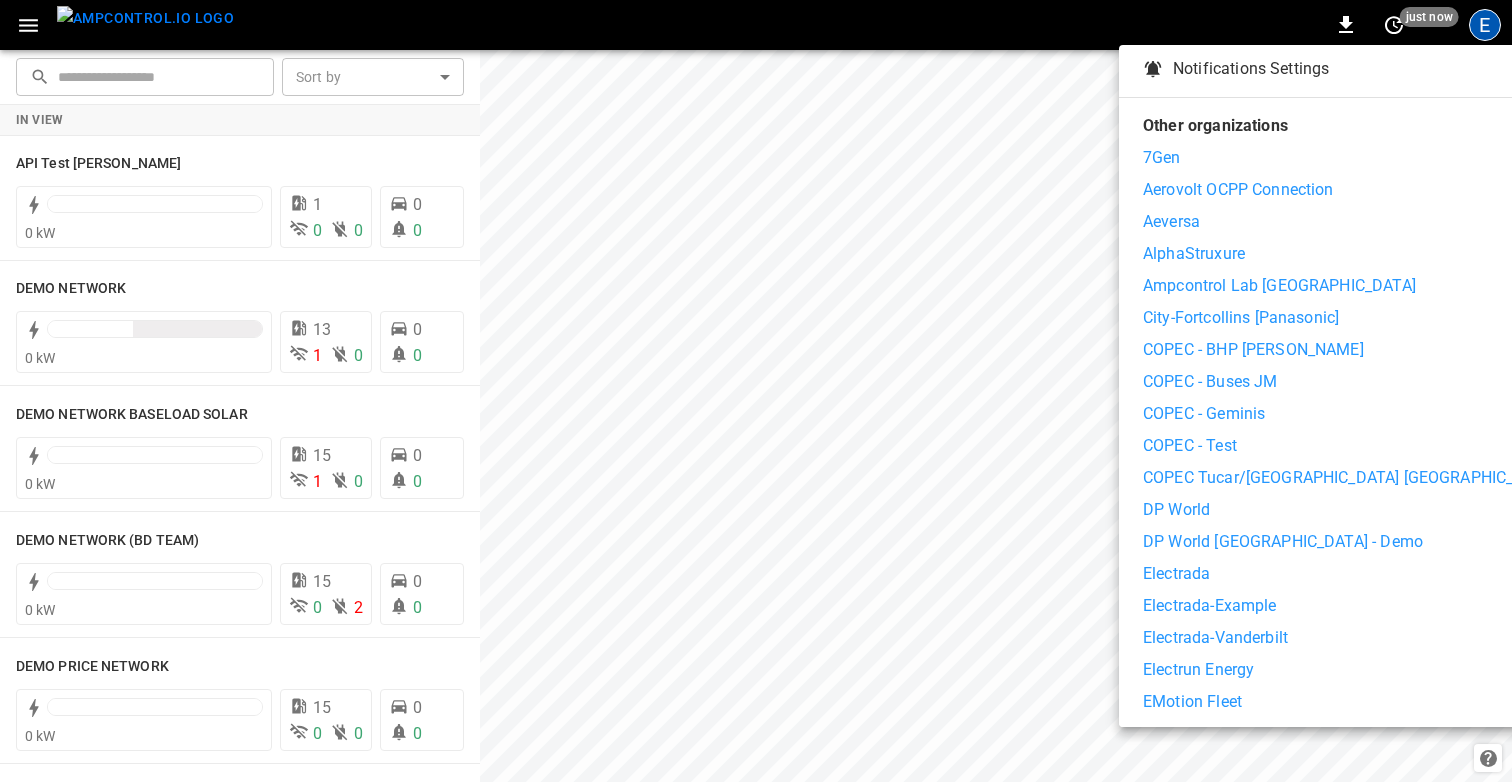 click on "Electrada" at bounding box center [1350, 574] 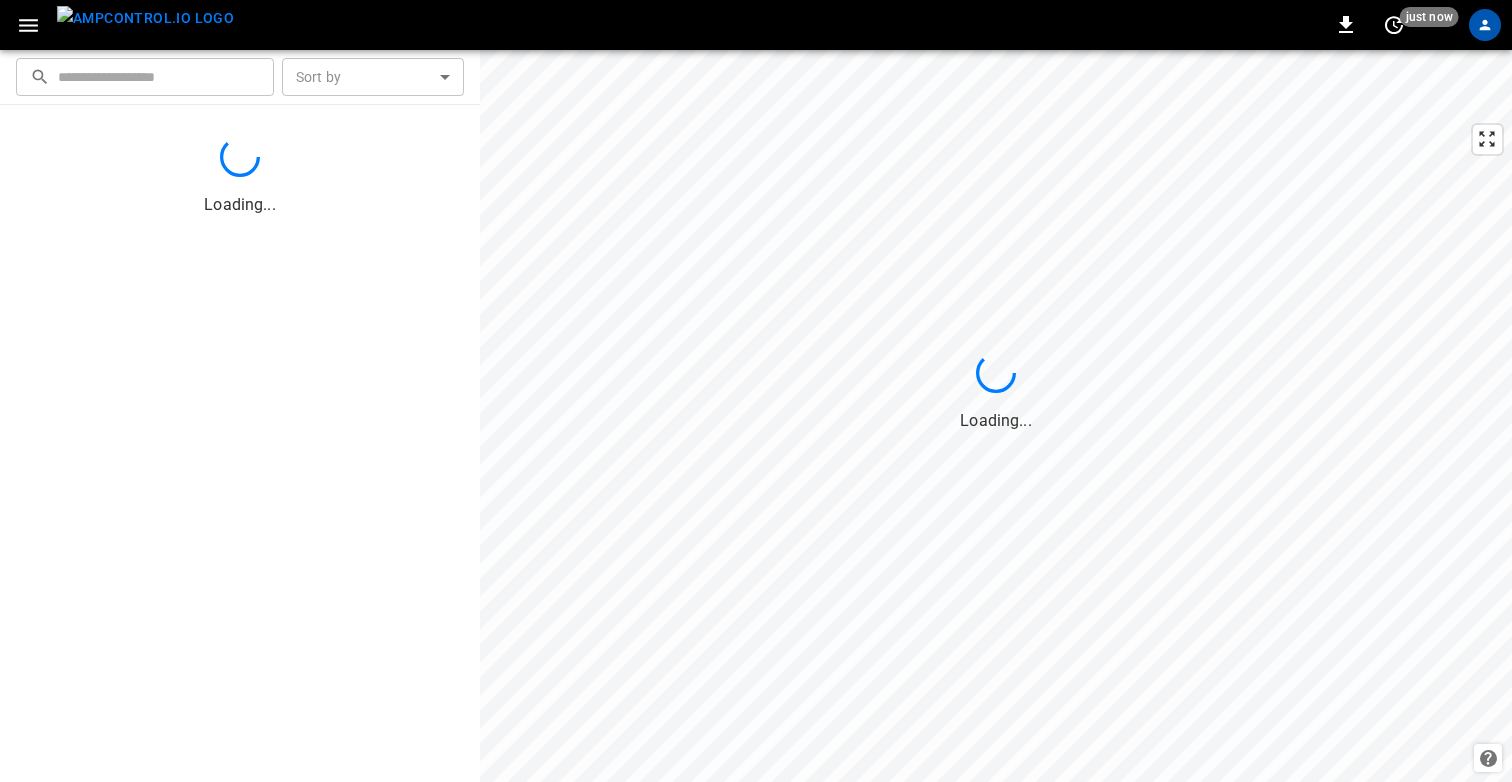 scroll, scrollTop: 0, scrollLeft: 0, axis: both 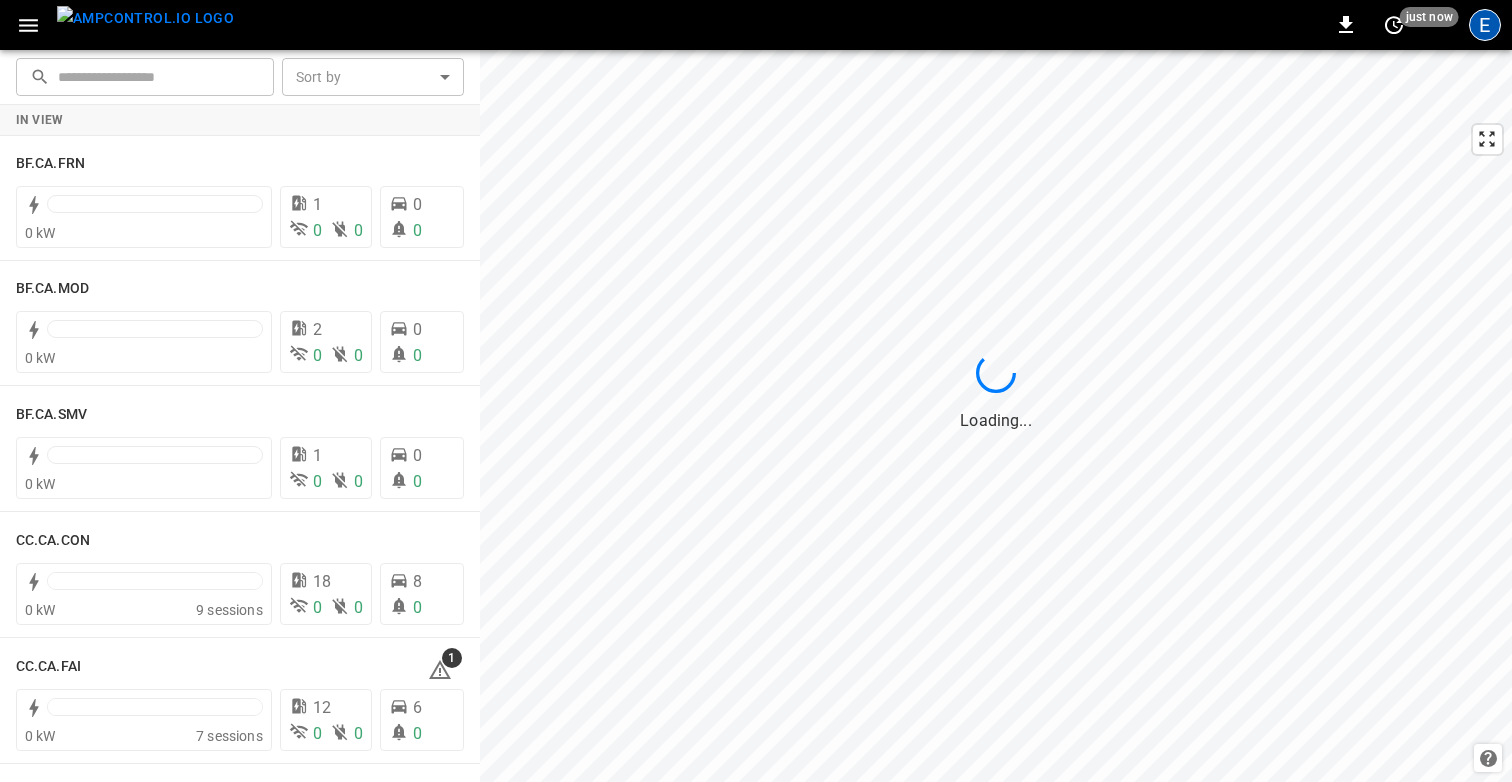 click on "E" at bounding box center [1485, 25] 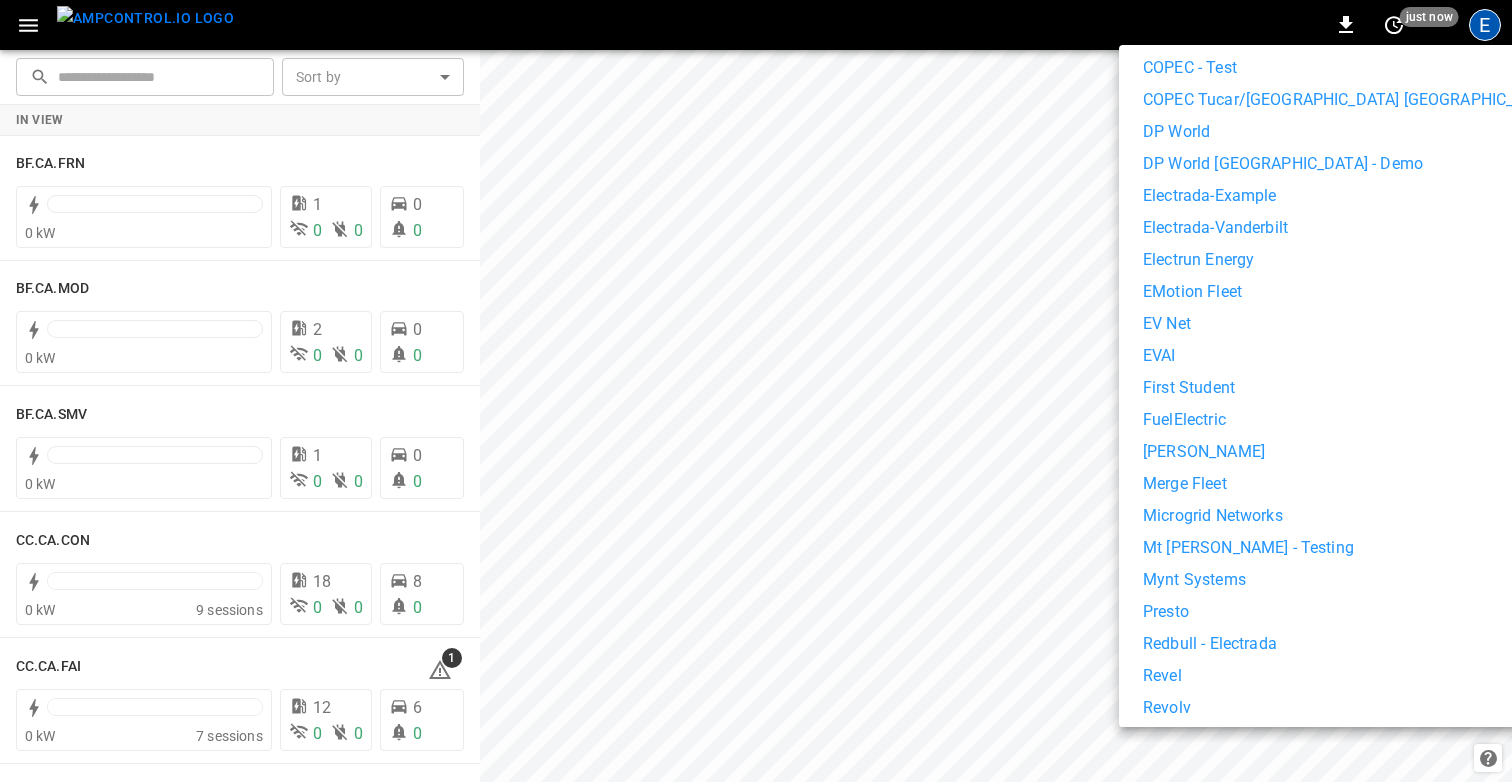 scroll, scrollTop: 660, scrollLeft: 0, axis: vertical 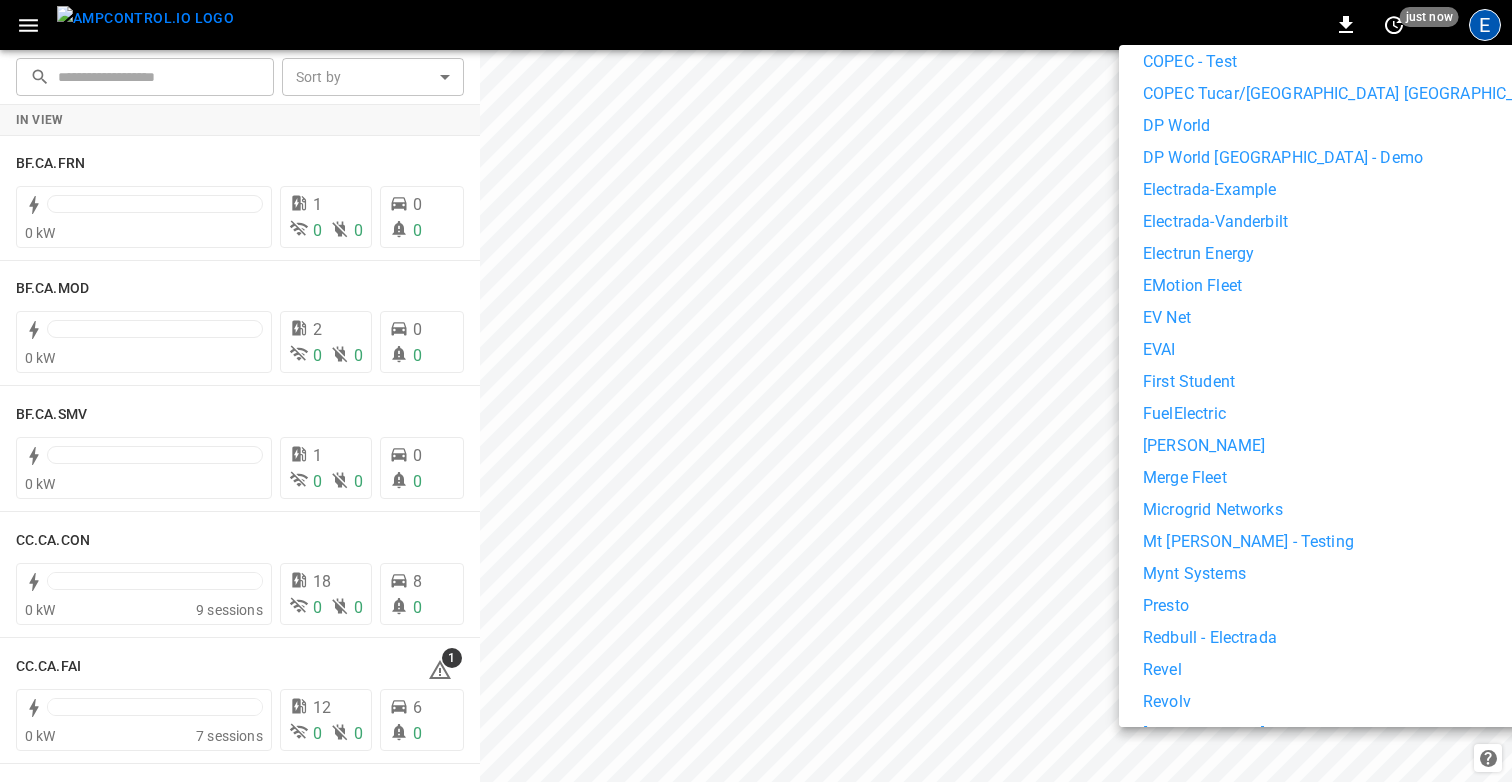 click on "Revel" at bounding box center [1350, 670] 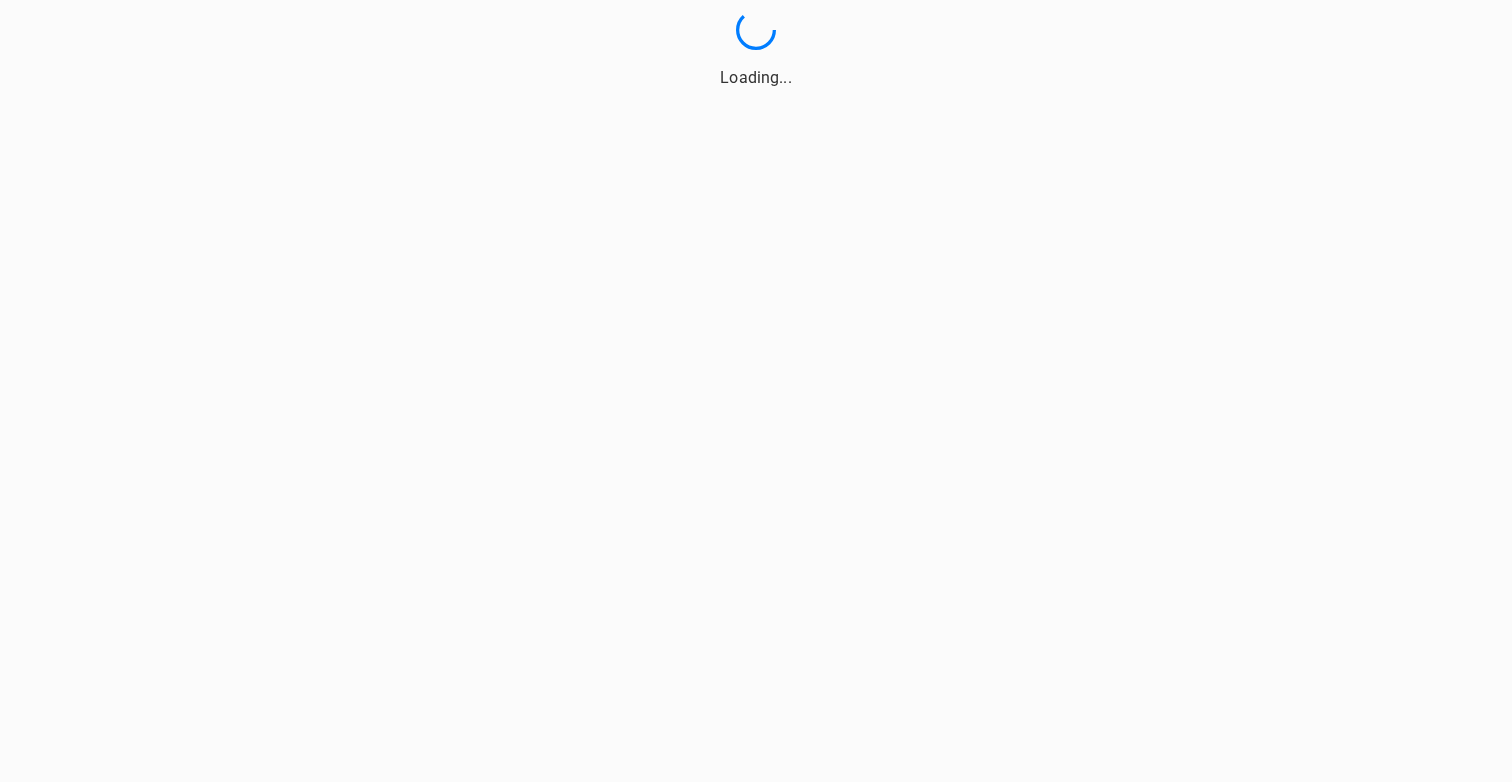 scroll, scrollTop: 0, scrollLeft: 0, axis: both 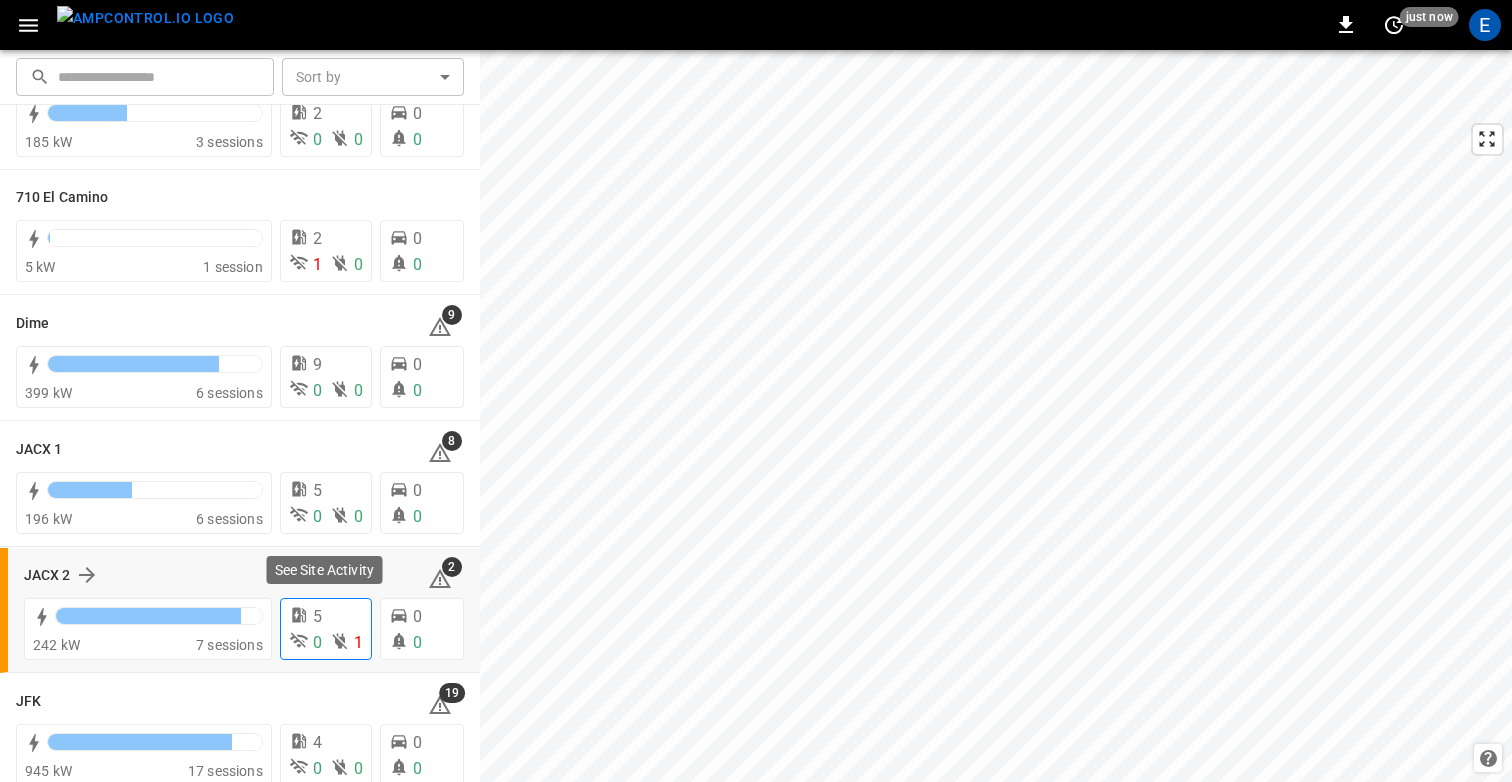 click on "5" at bounding box center [326, 617] 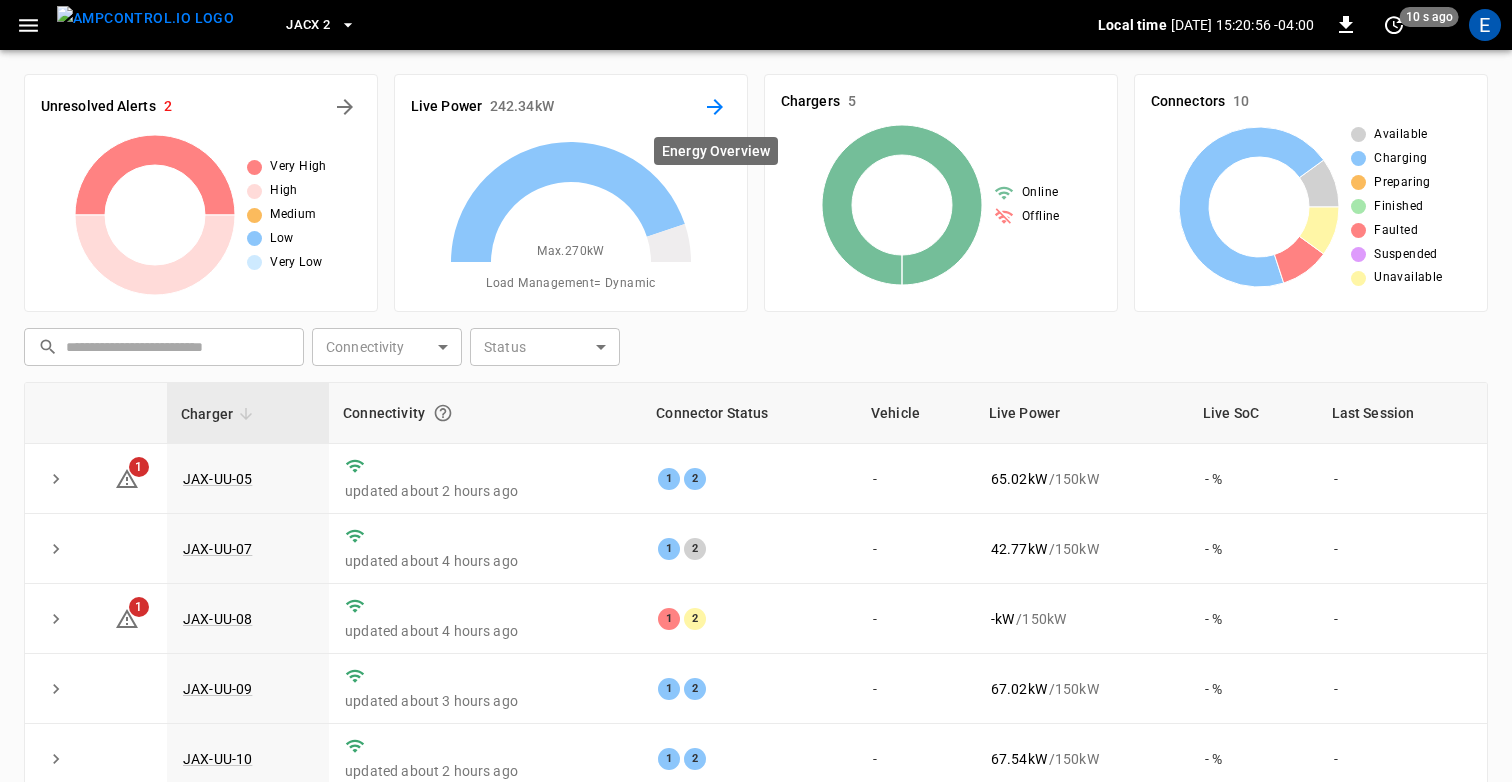 click 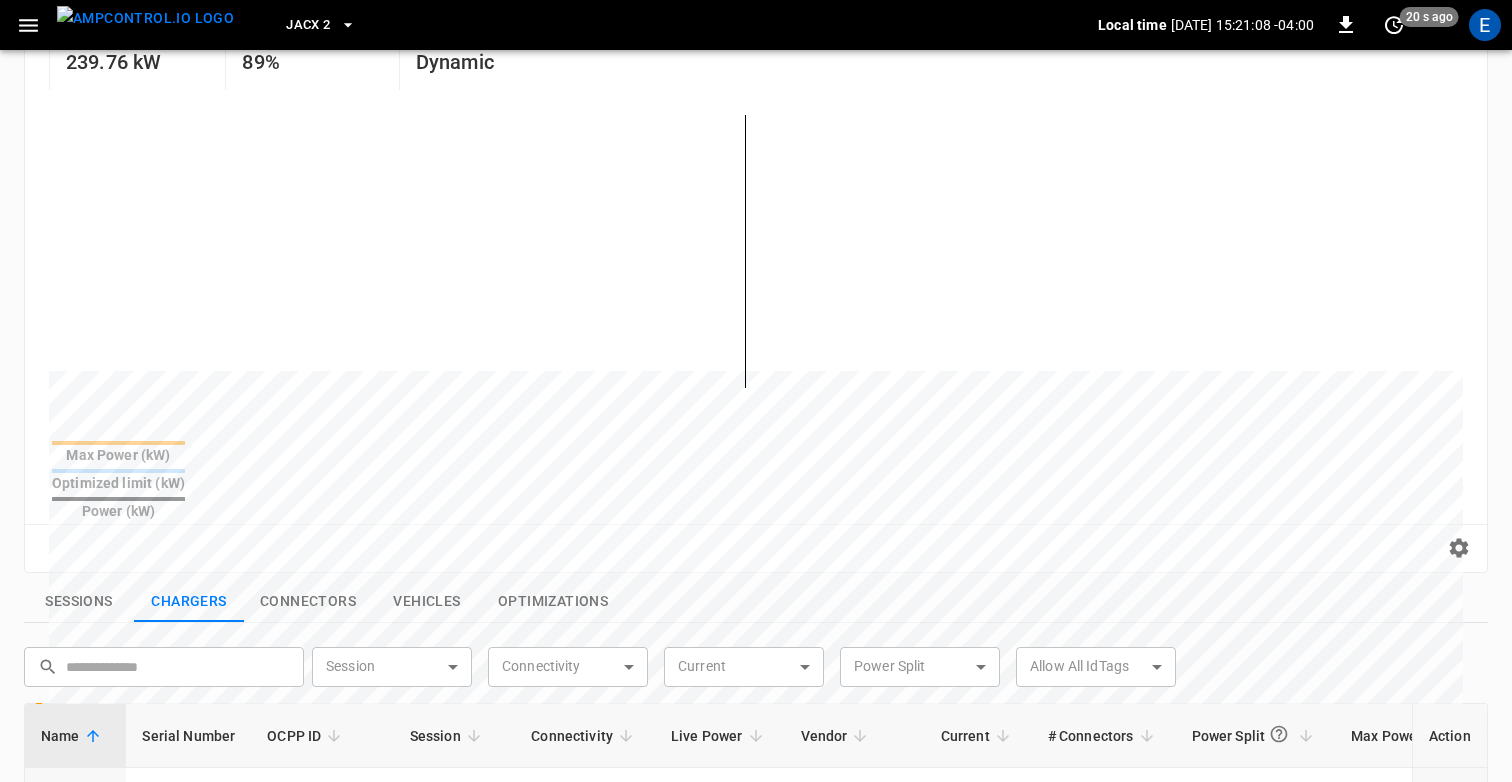 scroll, scrollTop: 250, scrollLeft: 0, axis: vertical 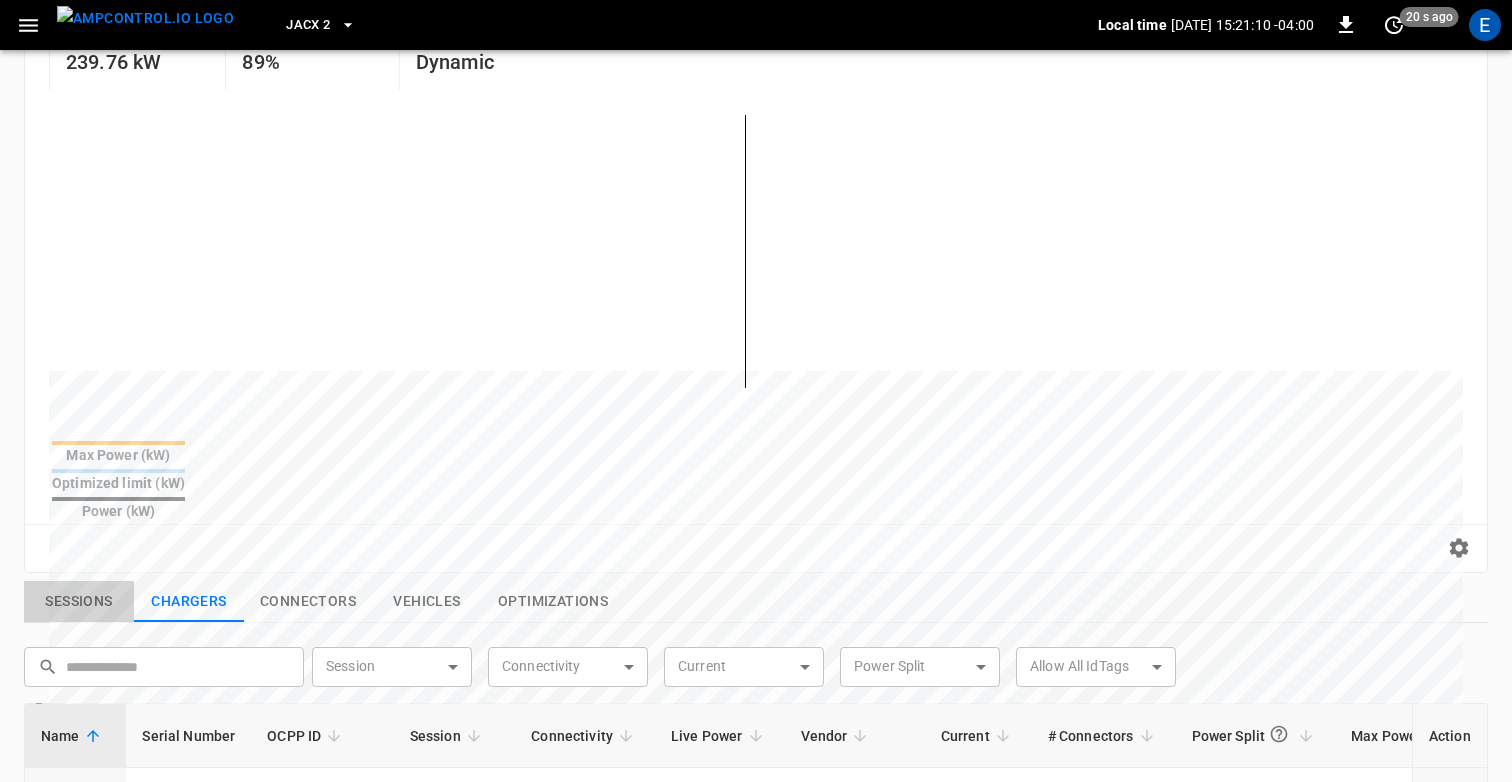 click on "Sessions" at bounding box center [79, 602] 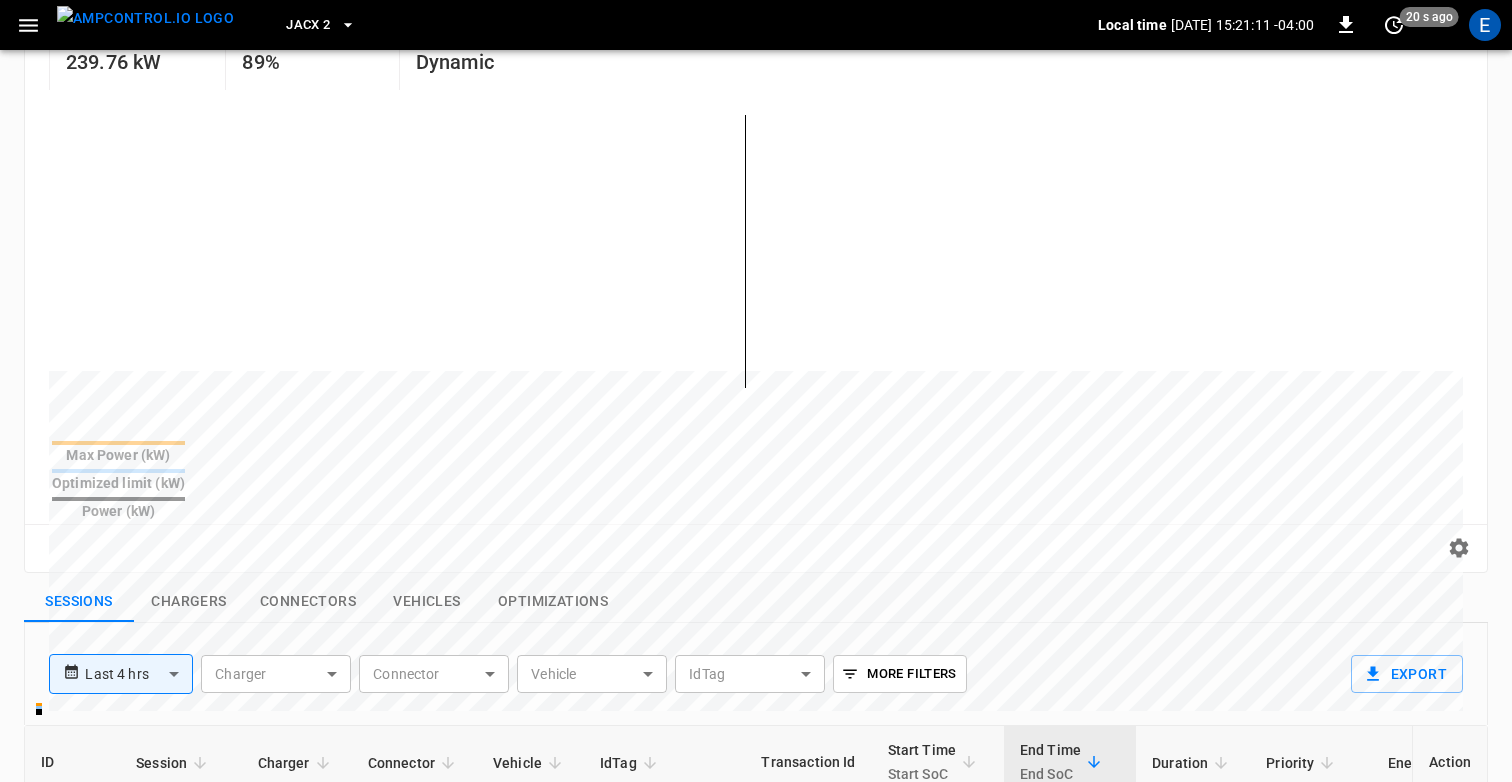 click on "**********" at bounding box center (756, 546) 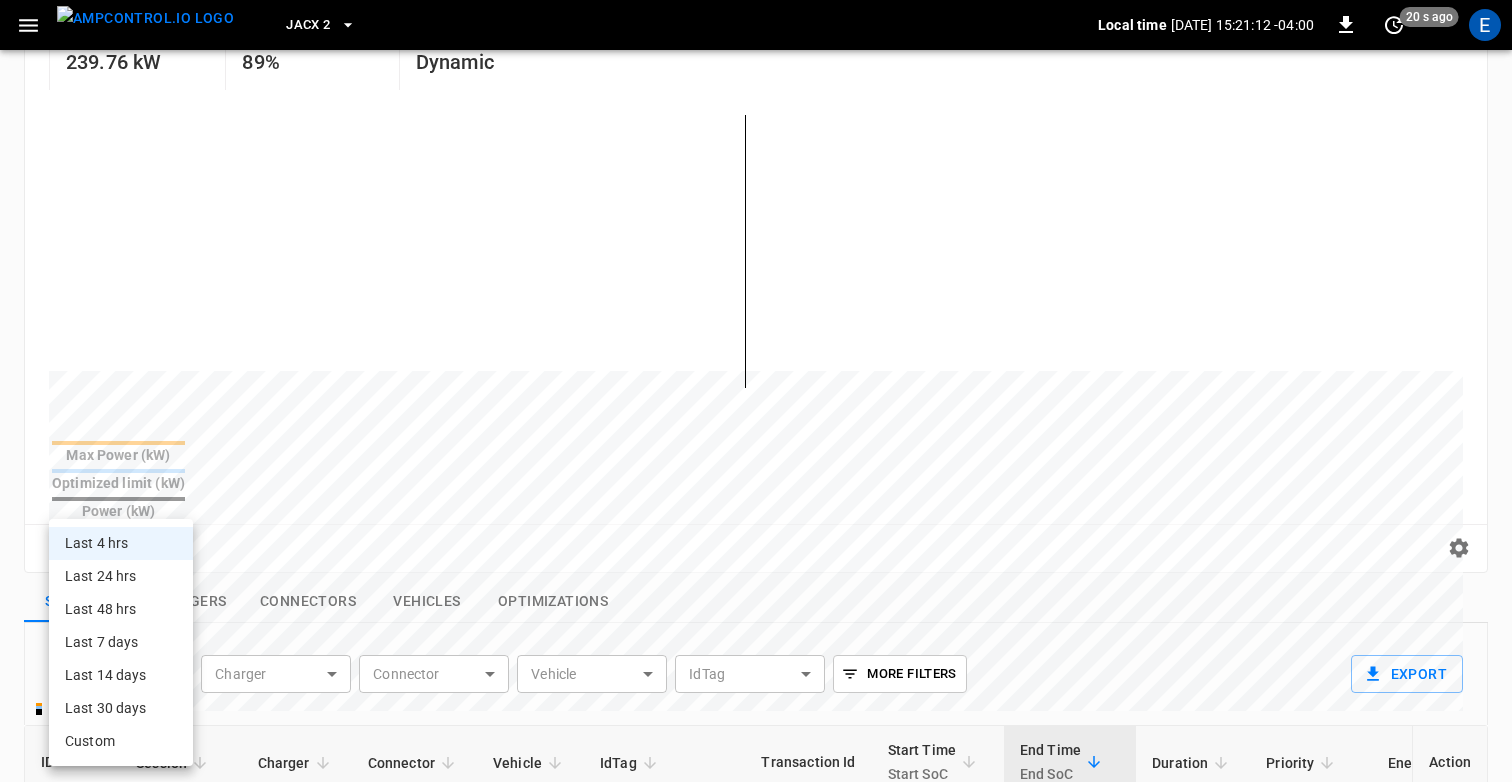 click on "Last 48 hrs" at bounding box center [121, 609] 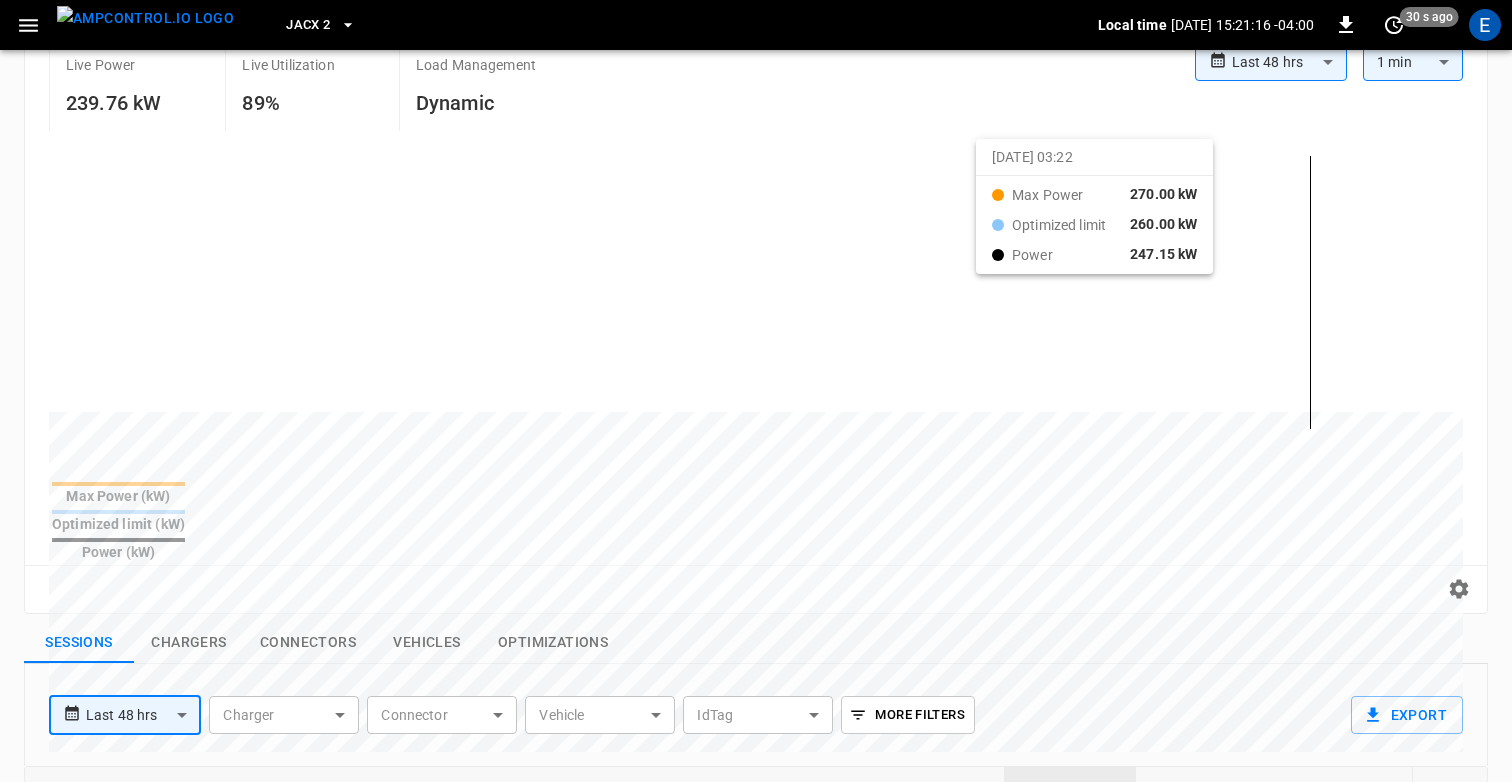 scroll, scrollTop: 514, scrollLeft: 0, axis: vertical 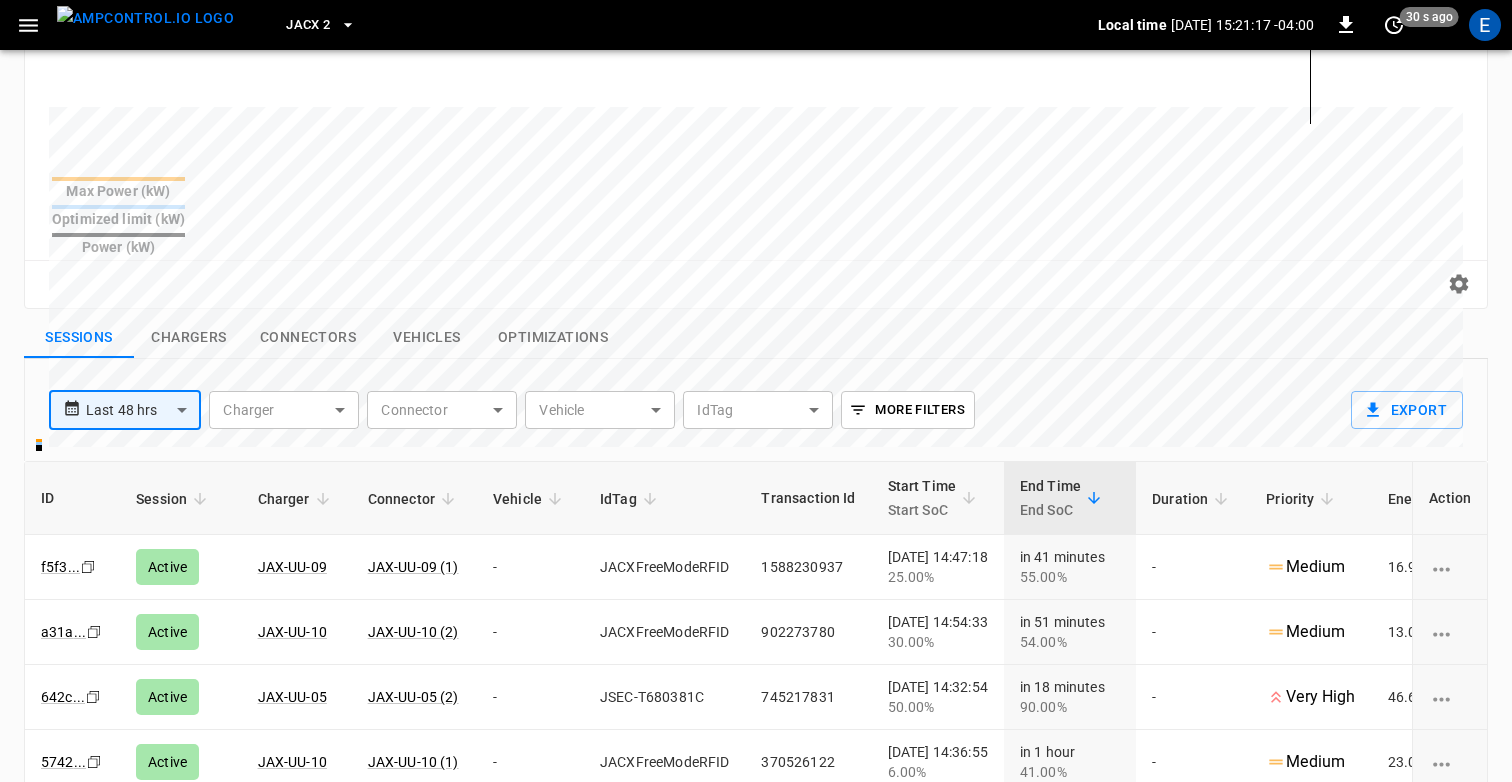 click on "Optimizations" at bounding box center [553, 338] 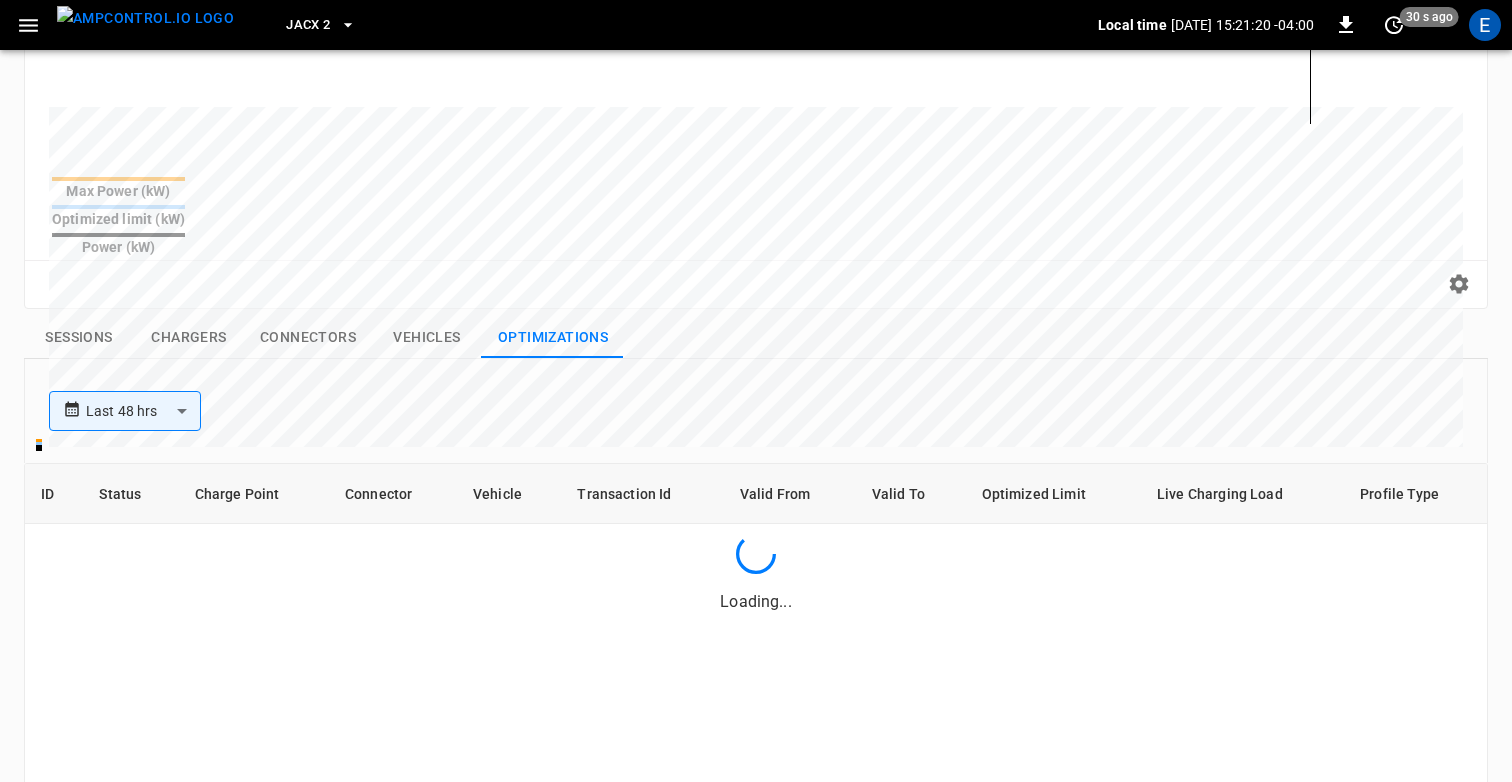 click on "Sessions" at bounding box center [79, 338] 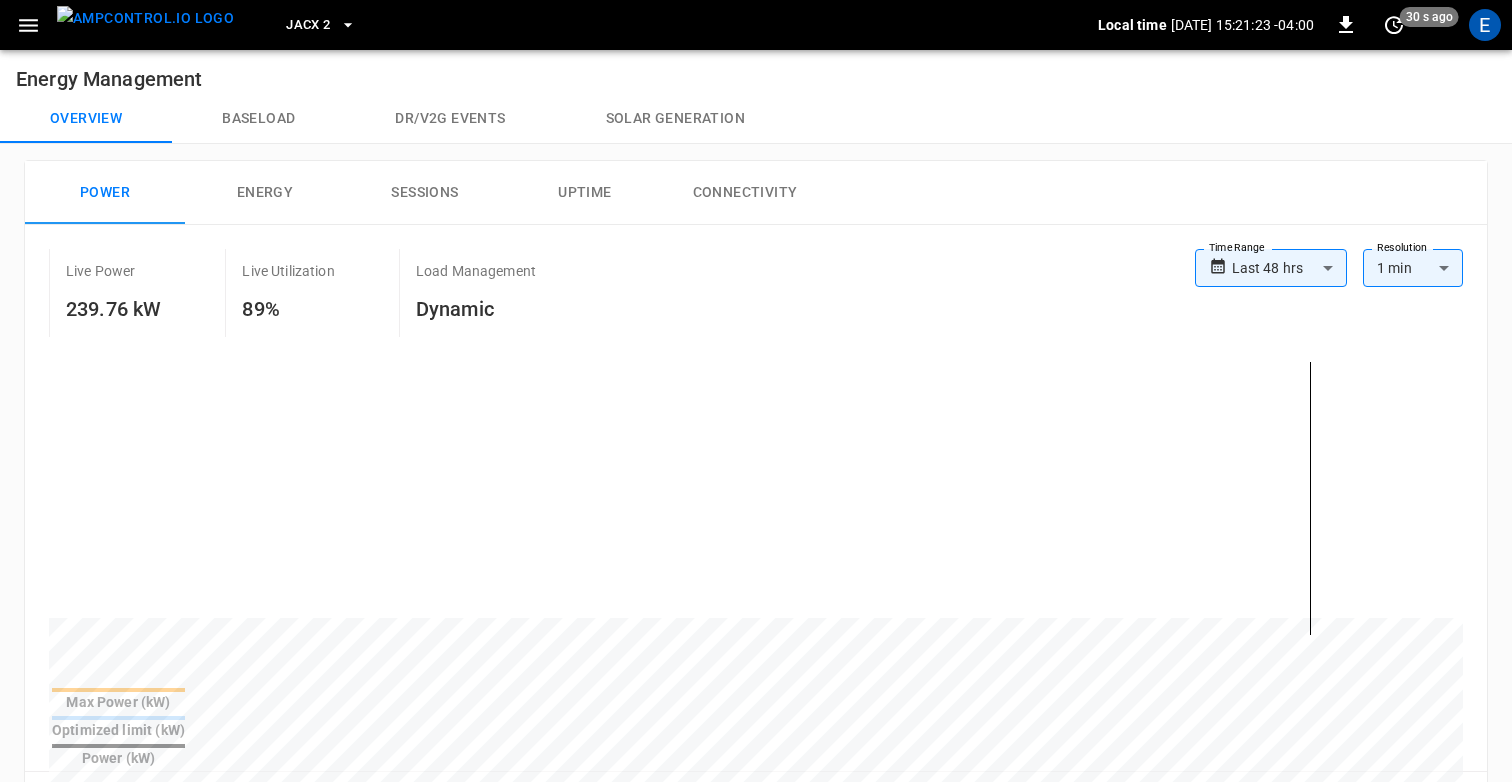 scroll, scrollTop: 0, scrollLeft: 0, axis: both 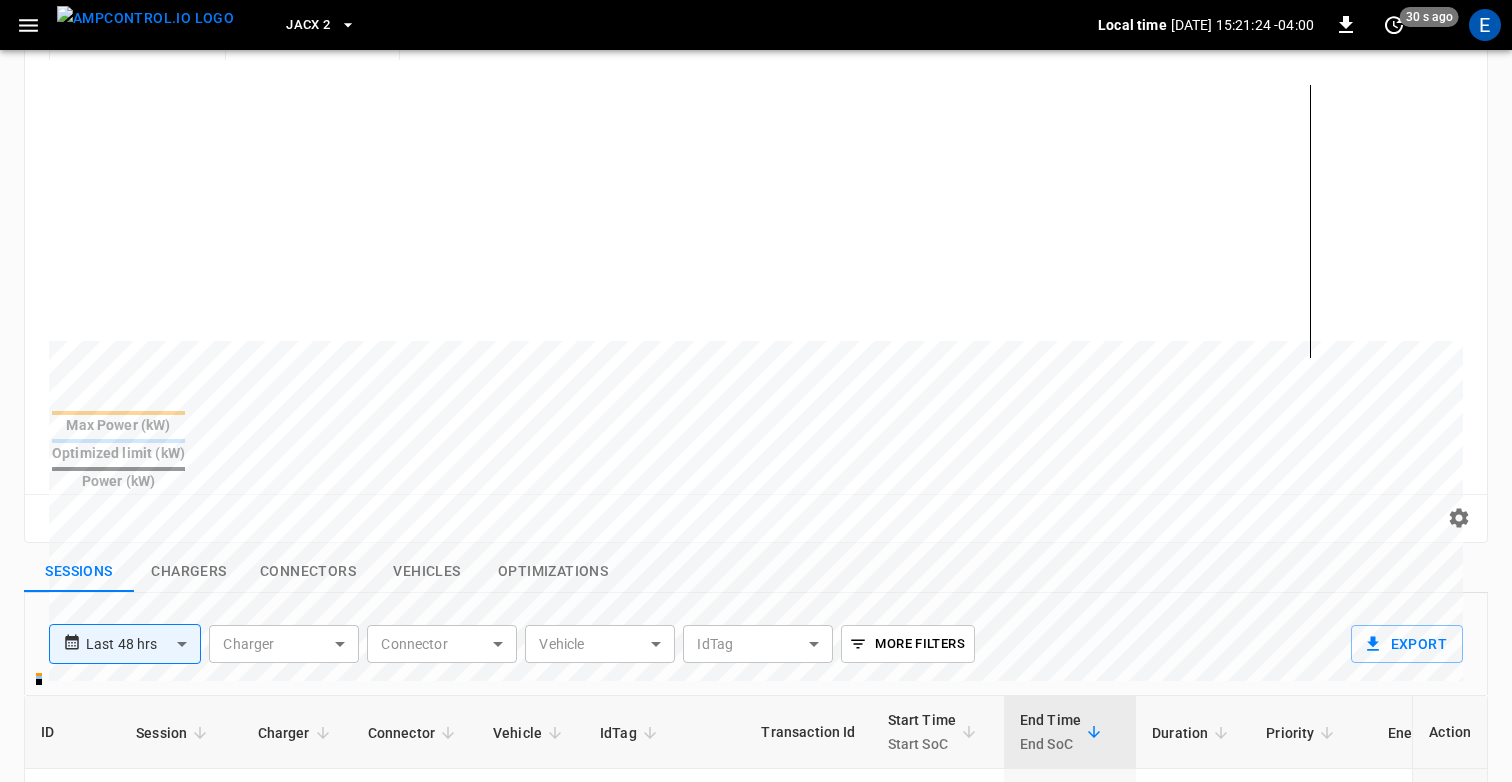 click on "Chargers" at bounding box center [189, 572] 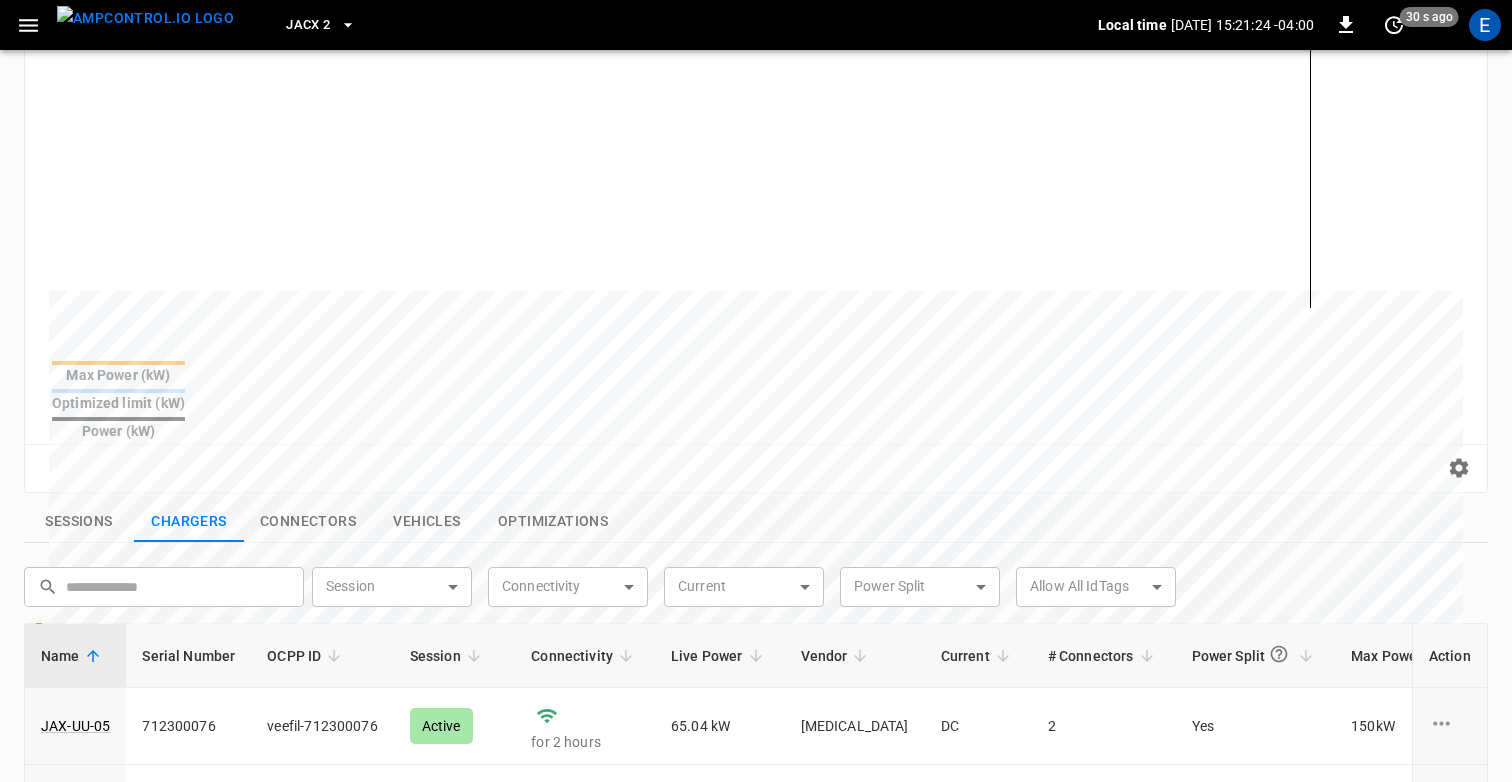 scroll, scrollTop: 351, scrollLeft: 0, axis: vertical 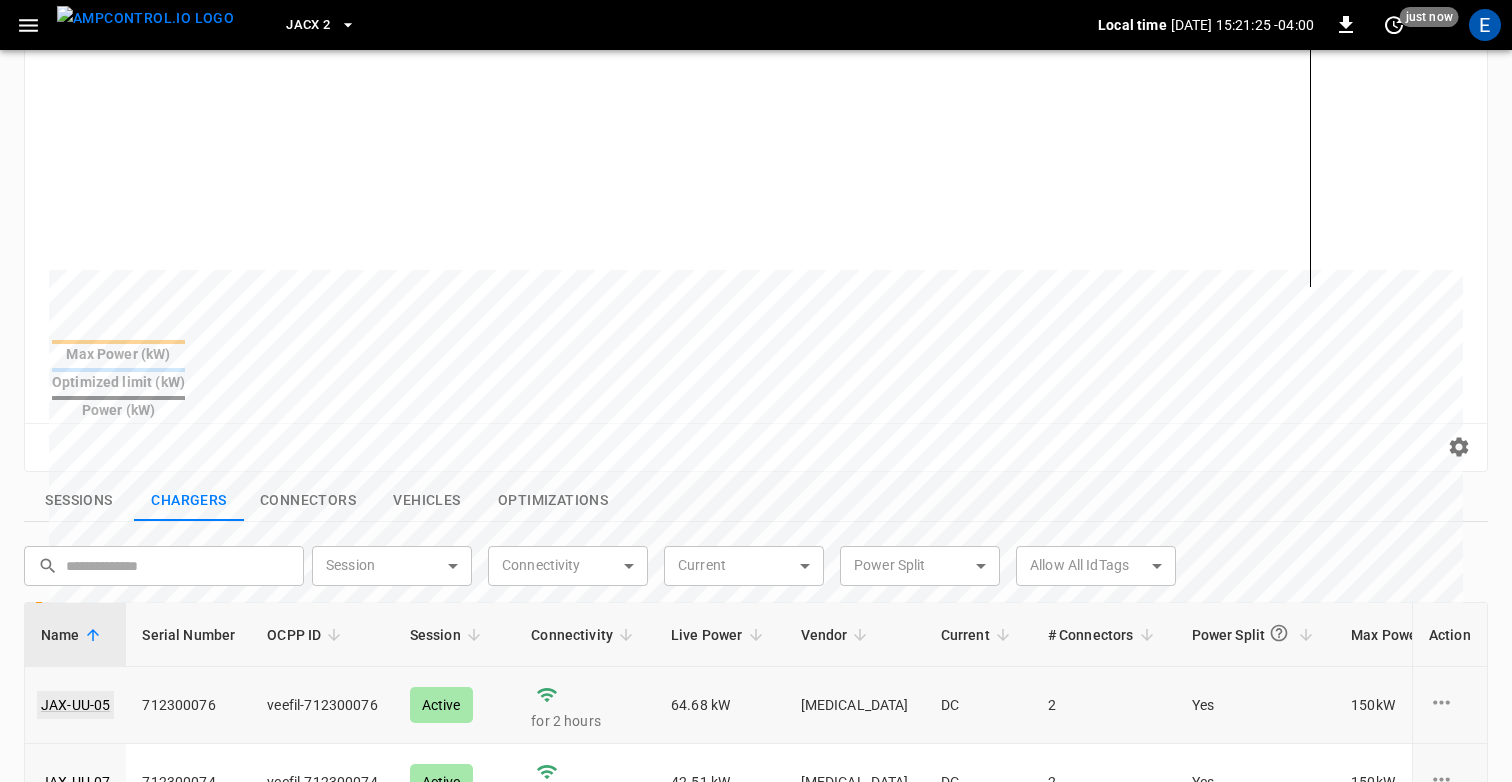 click on "JAX-UU-05" at bounding box center (75, 705) 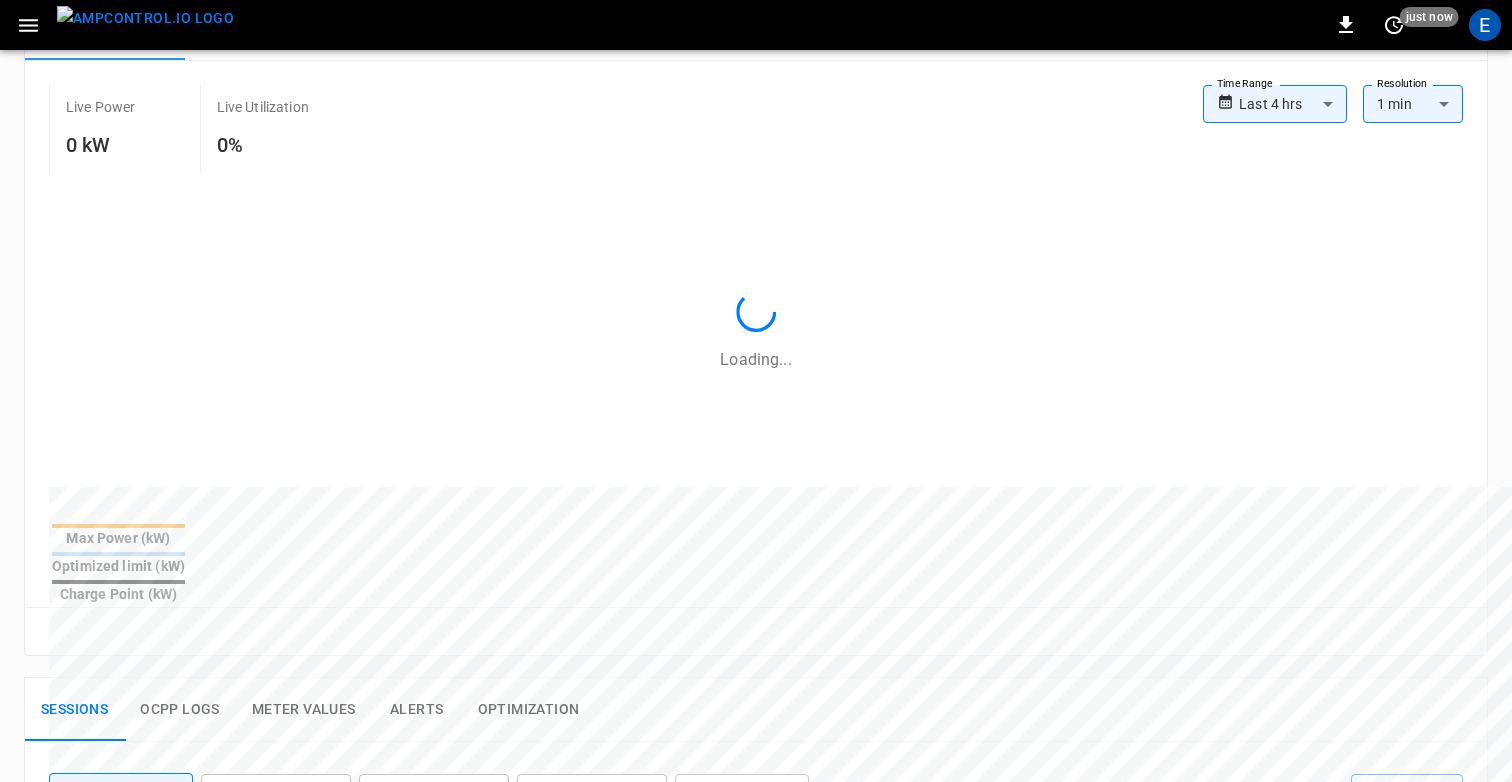 scroll, scrollTop: 0, scrollLeft: 0, axis: both 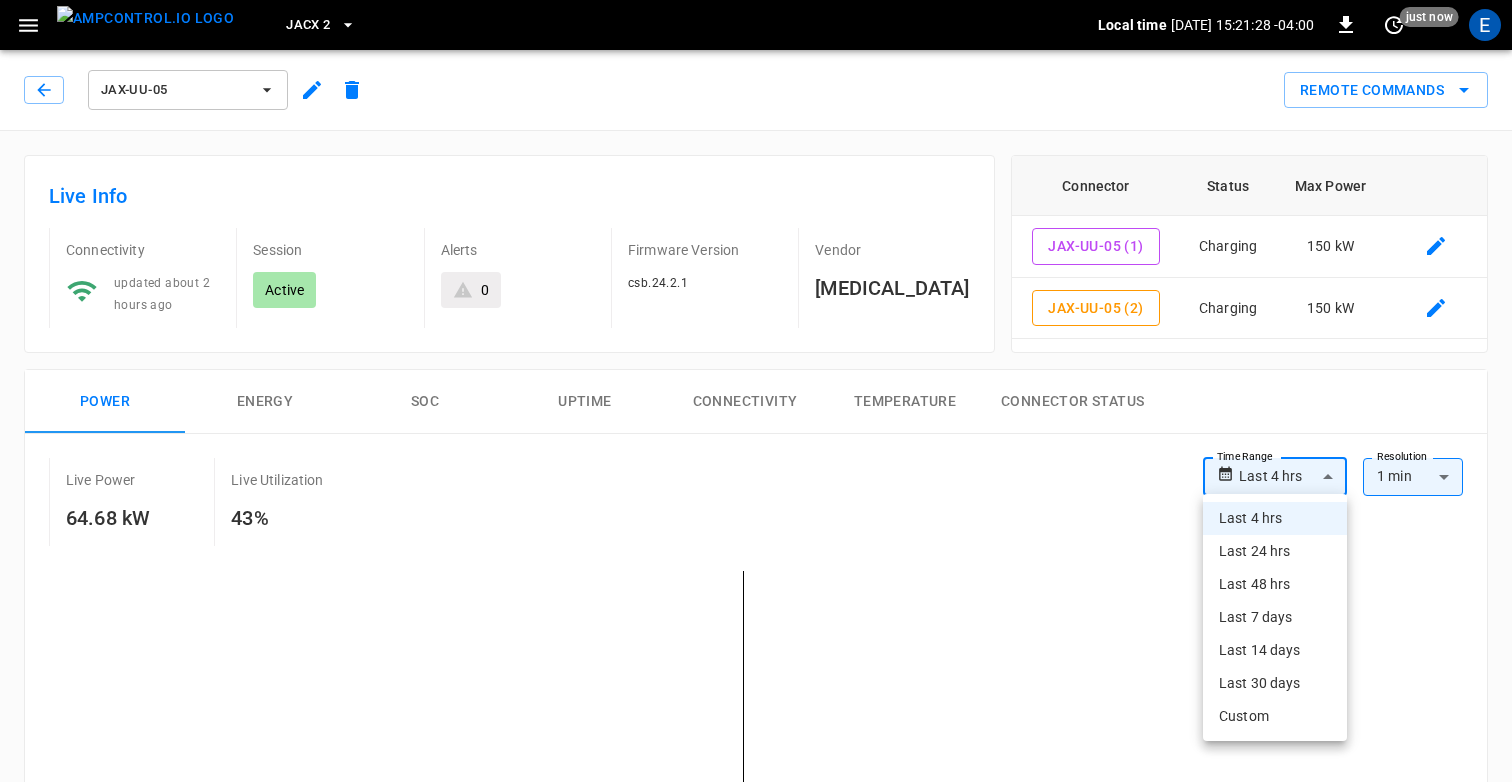 click on "**********" at bounding box center (756, 949) 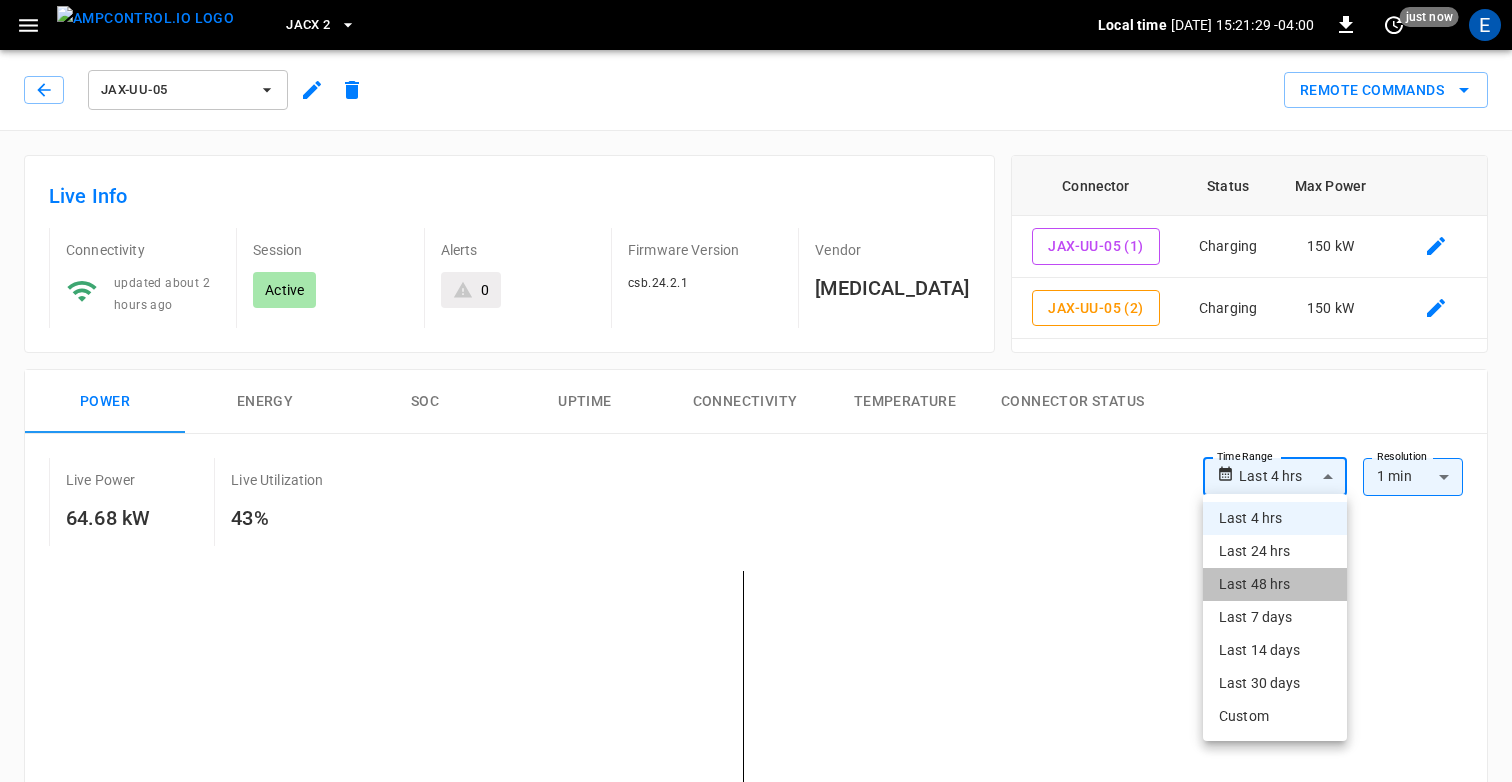 click on "Last 48 hrs" at bounding box center [1275, 584] 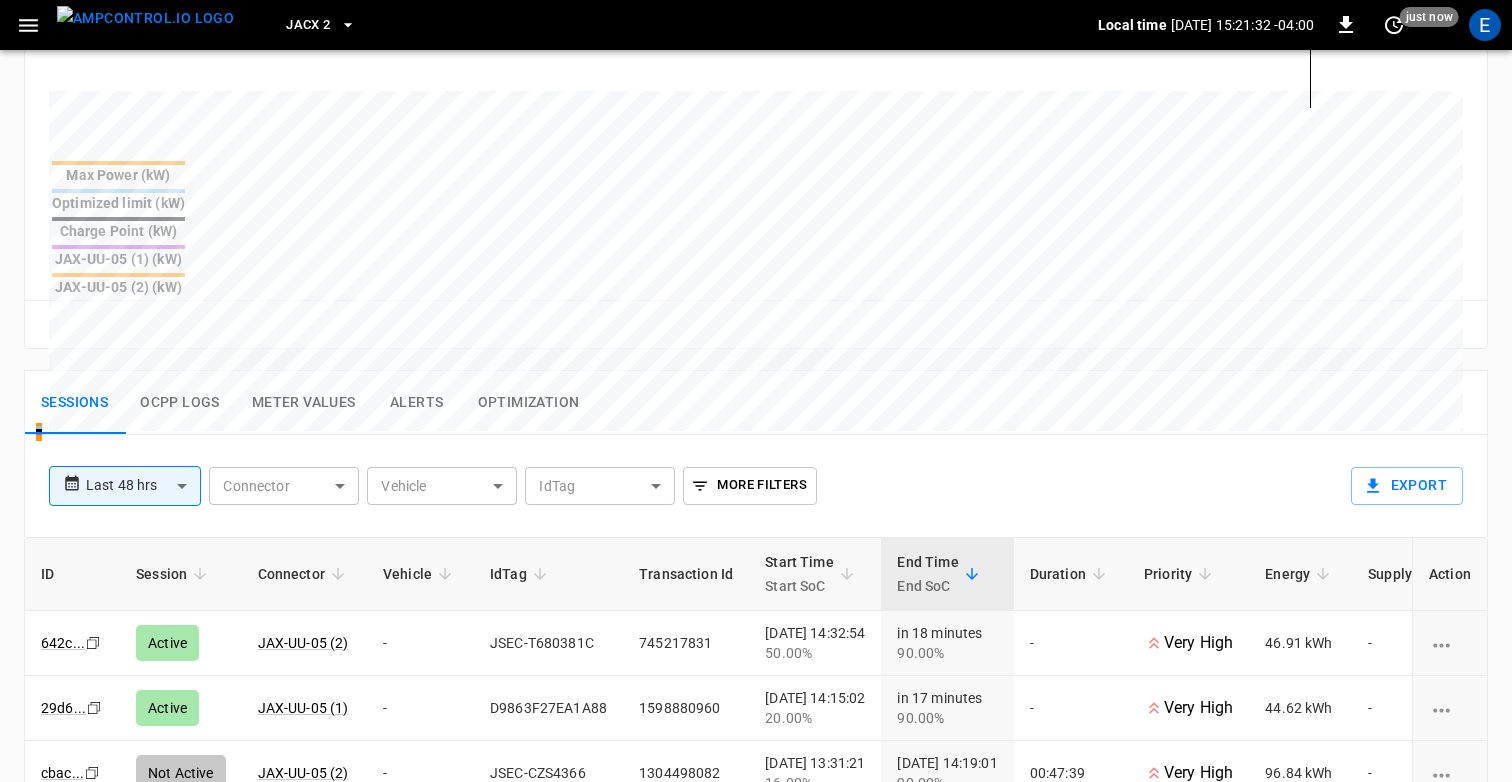 scroll, scrollTop: 764, scrollLeft: 0, axis: vertical 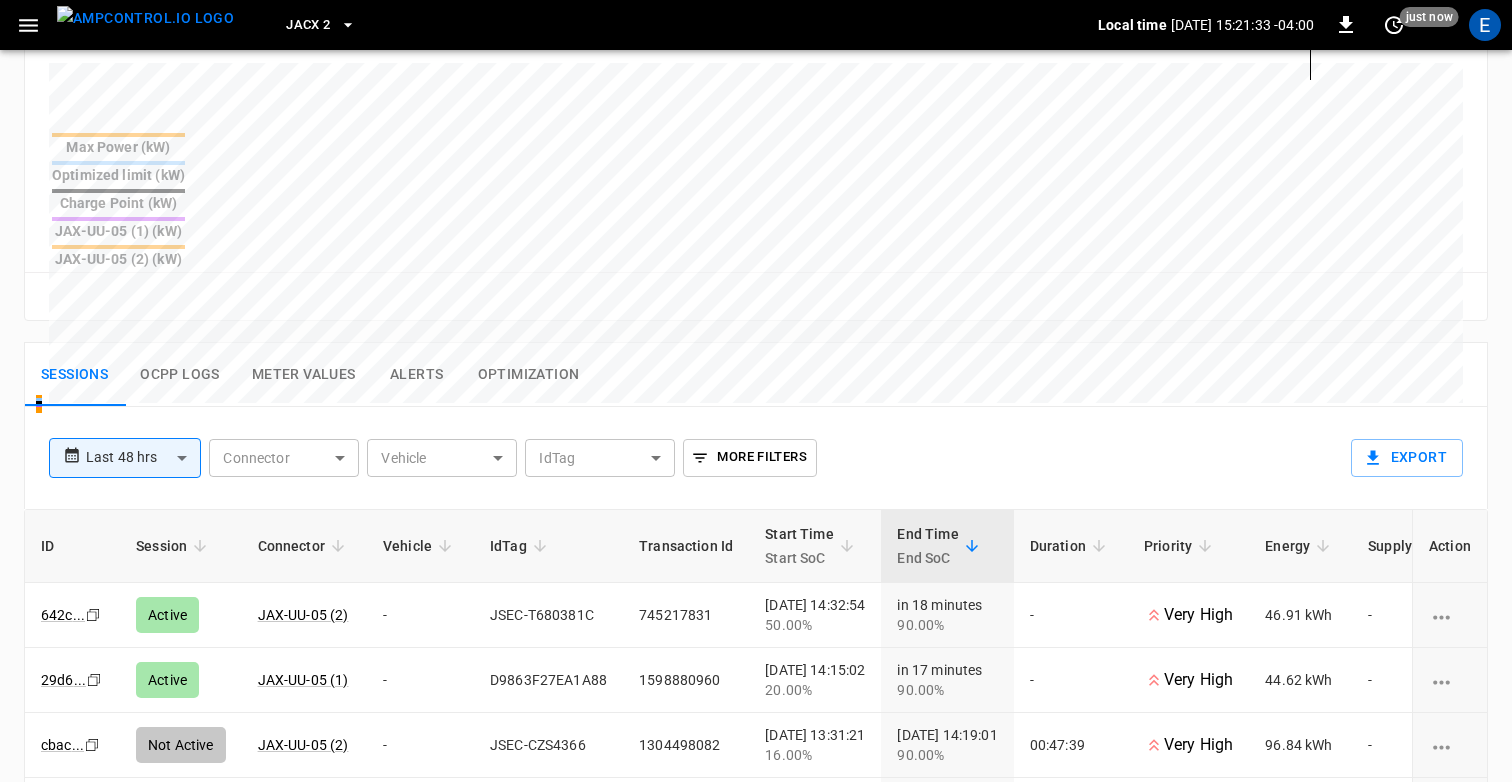 click on "Ocpp logs" at bounding box center [180, 375] 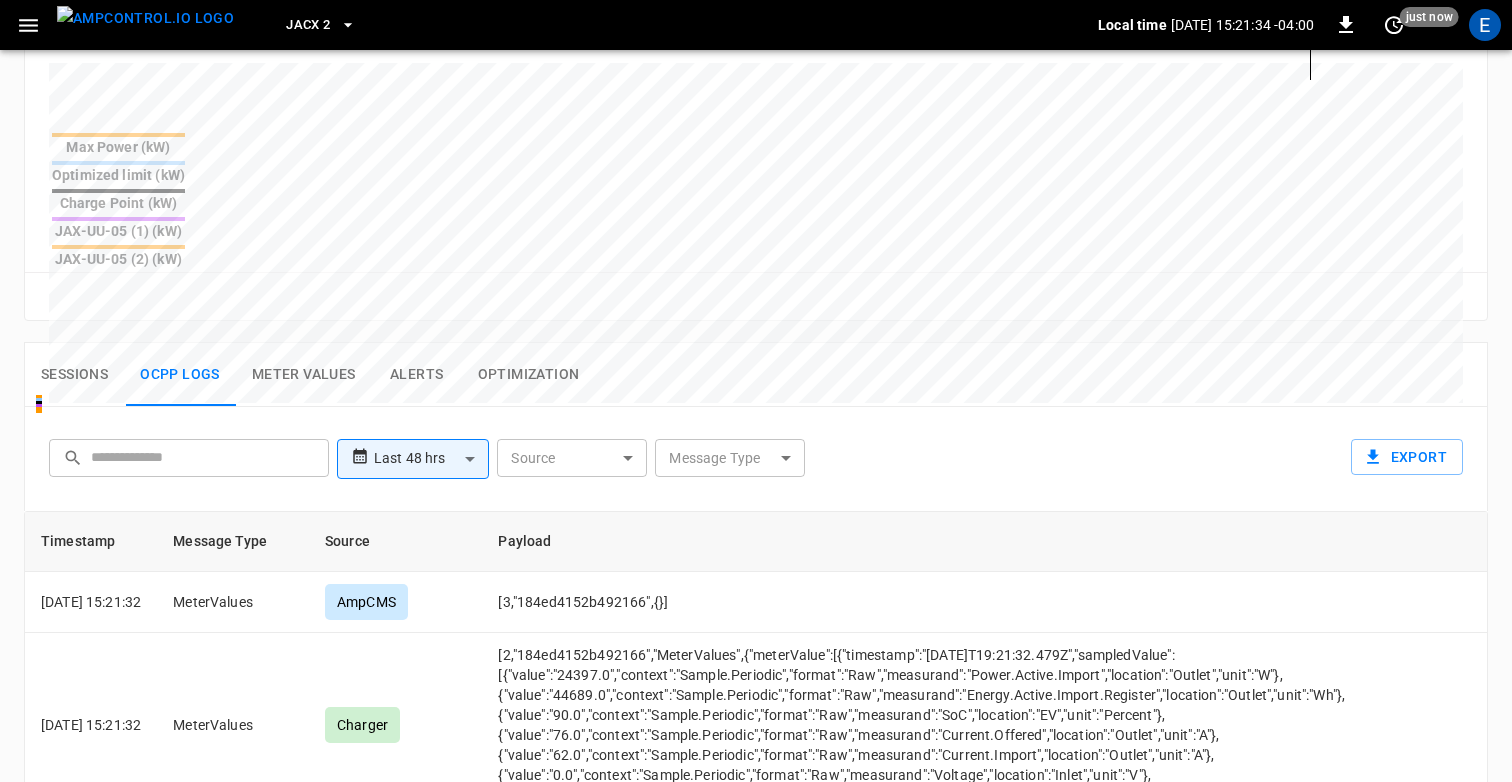 click on "Meter Values" at bounding box center (304, 375) 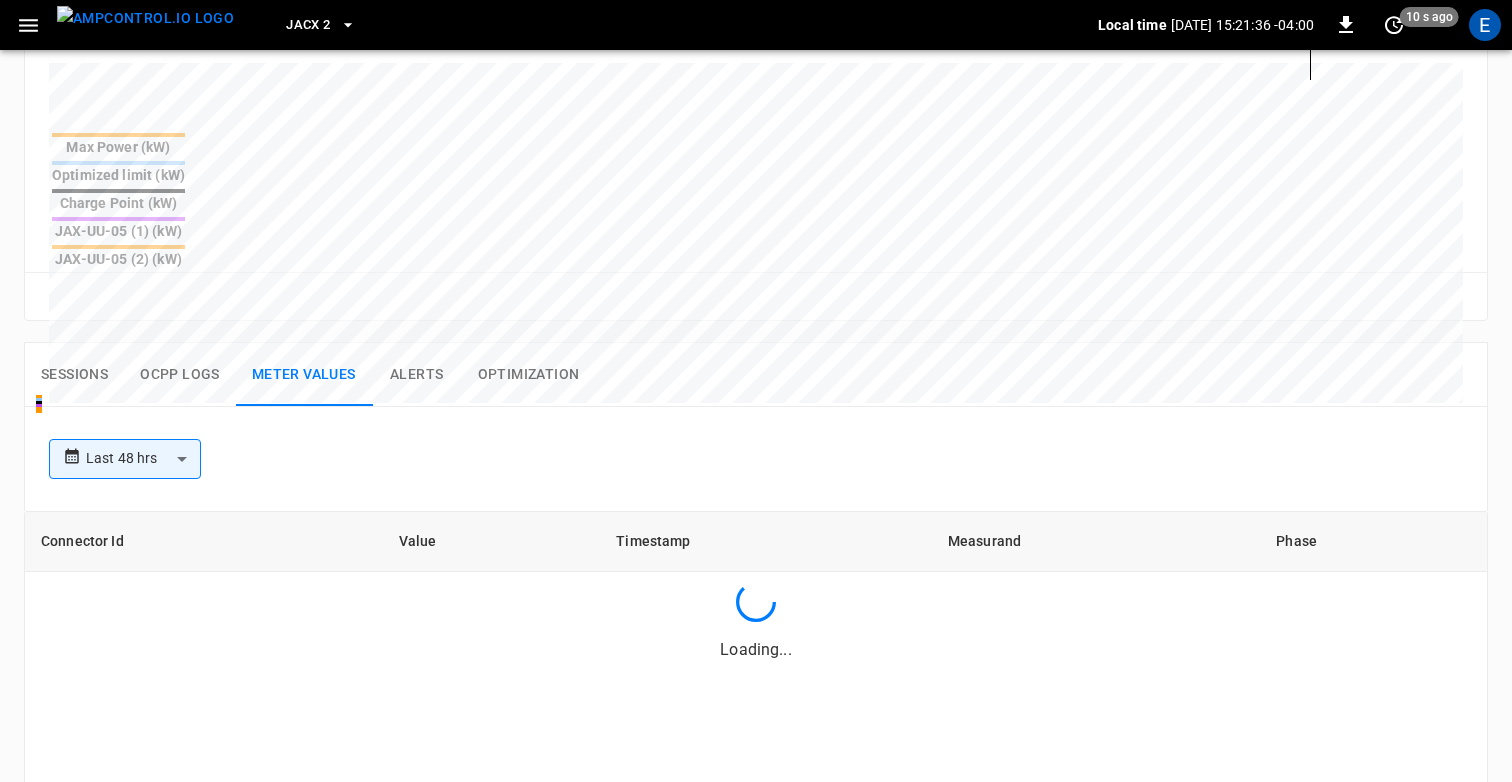 click on "Alerts" at bounding box center [417, 375] 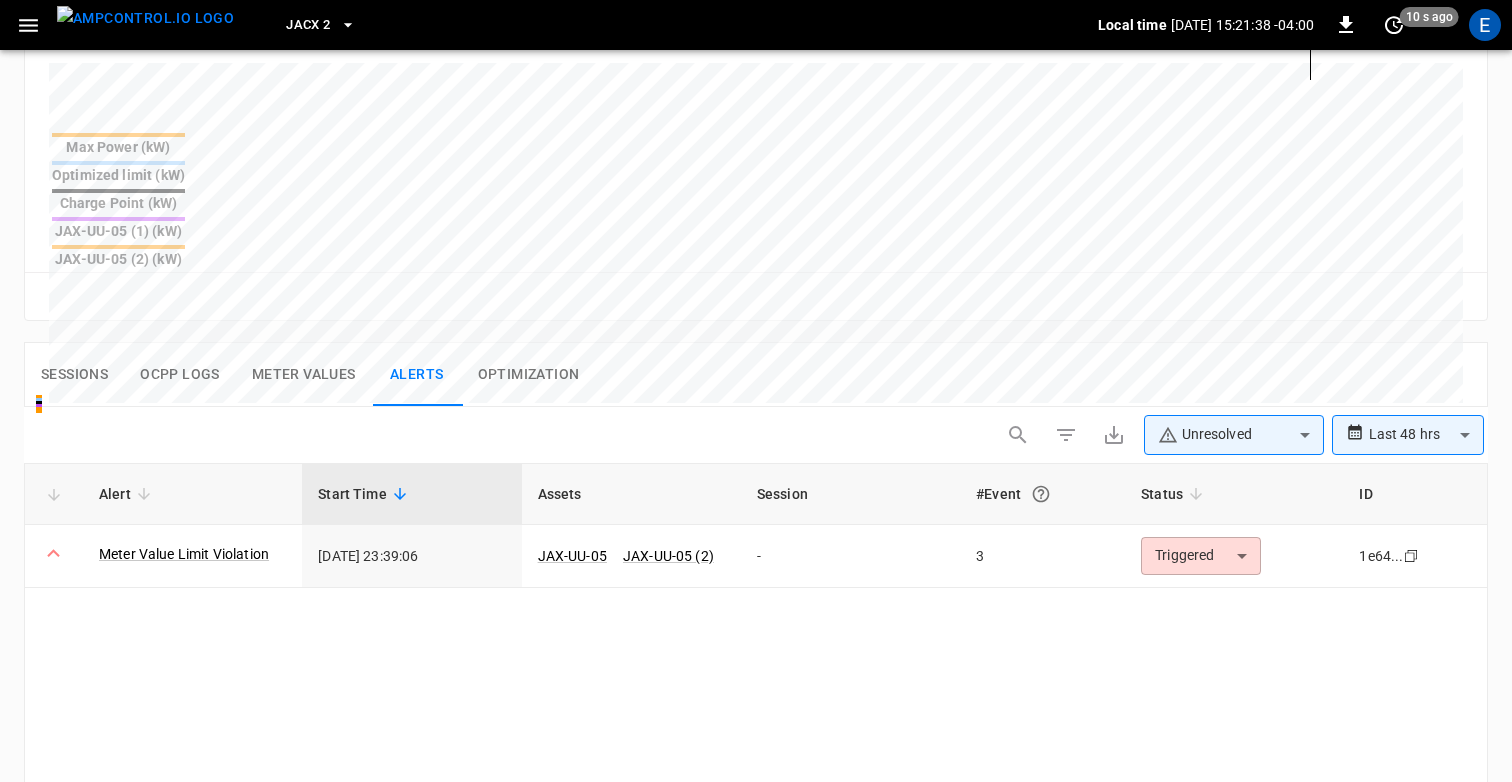 click on "Optimization" at bounding box center [529, 375] 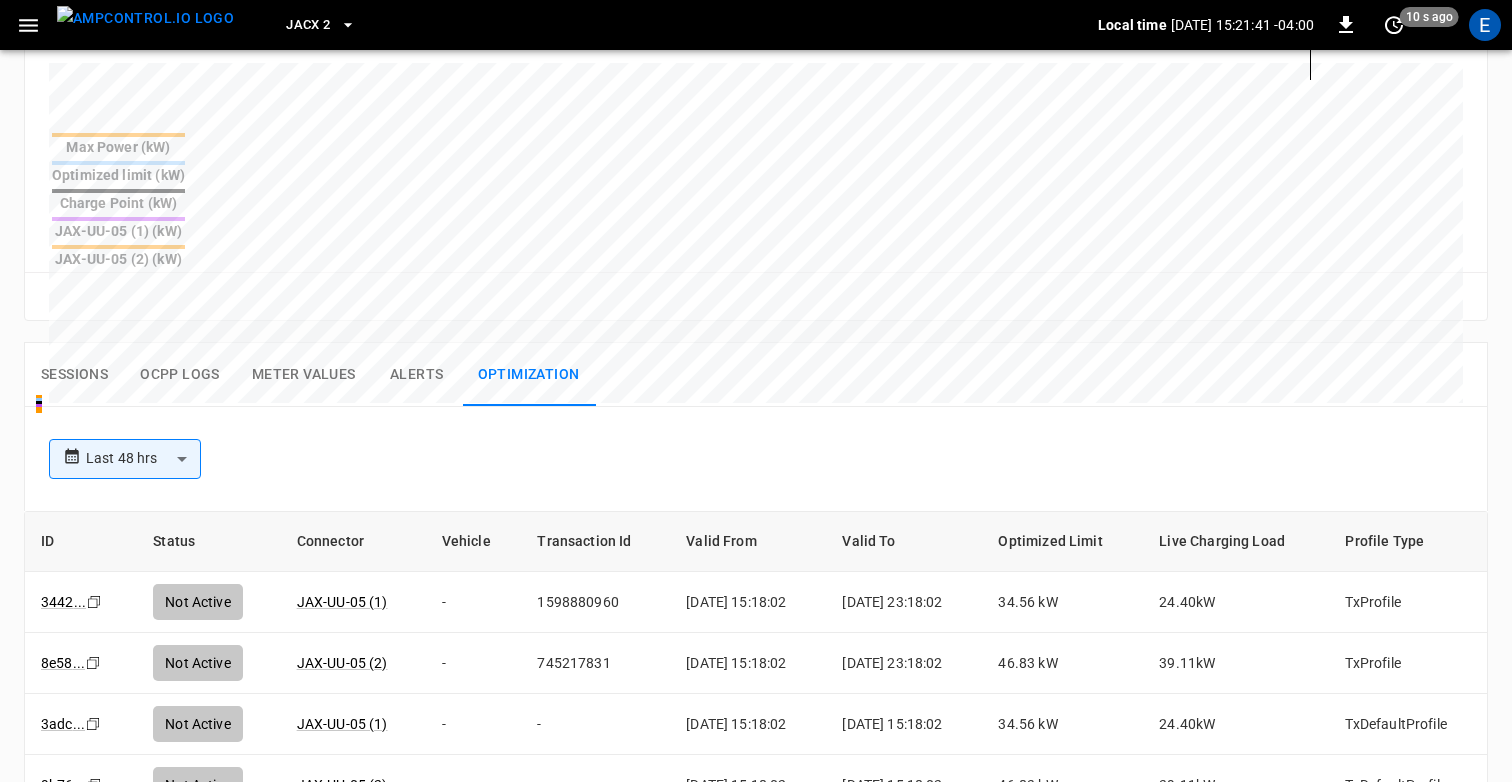 click on "Sessions" at bounding box center (74, 375) 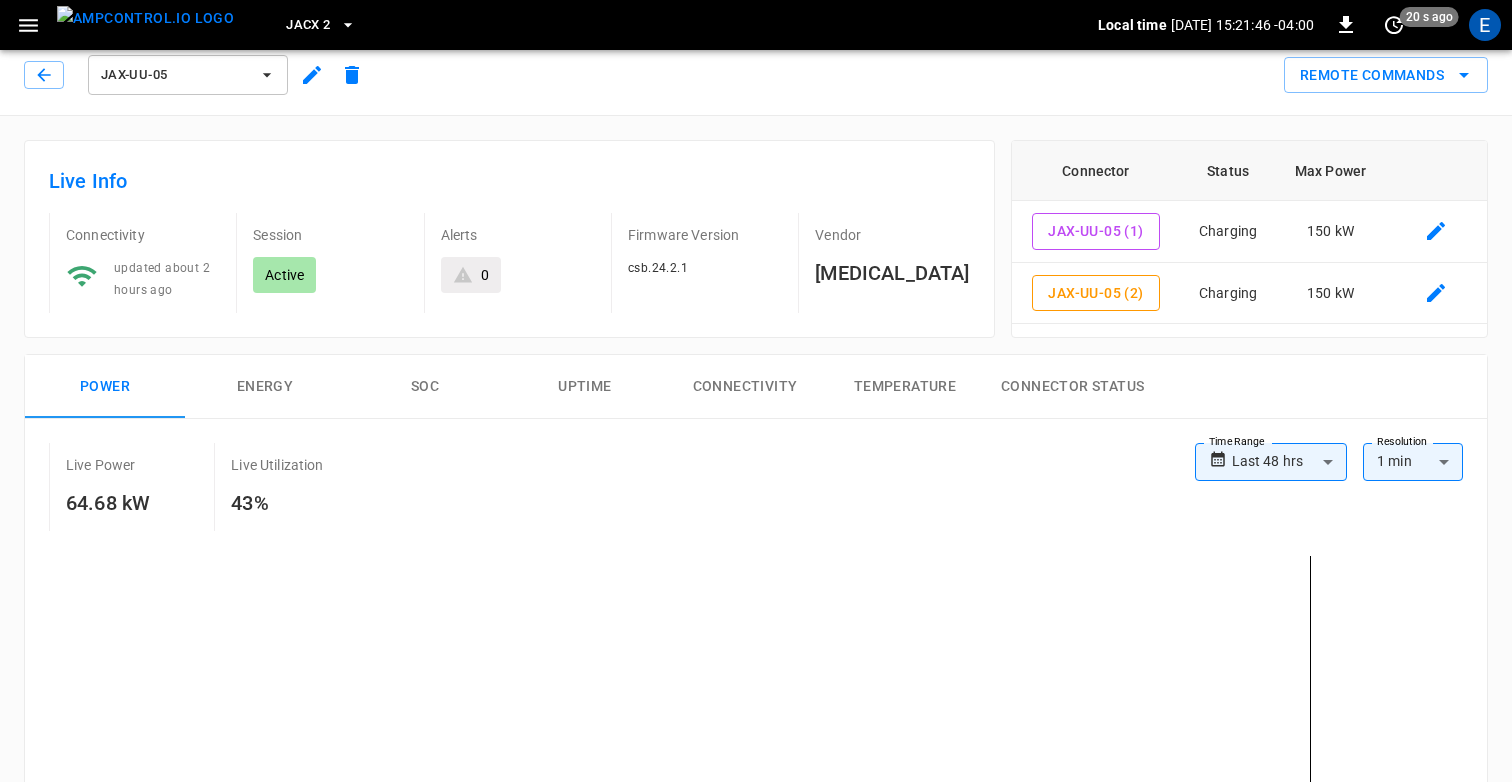 scroll, scrollTop: 10, scrollLeft: 0, axis: vertical 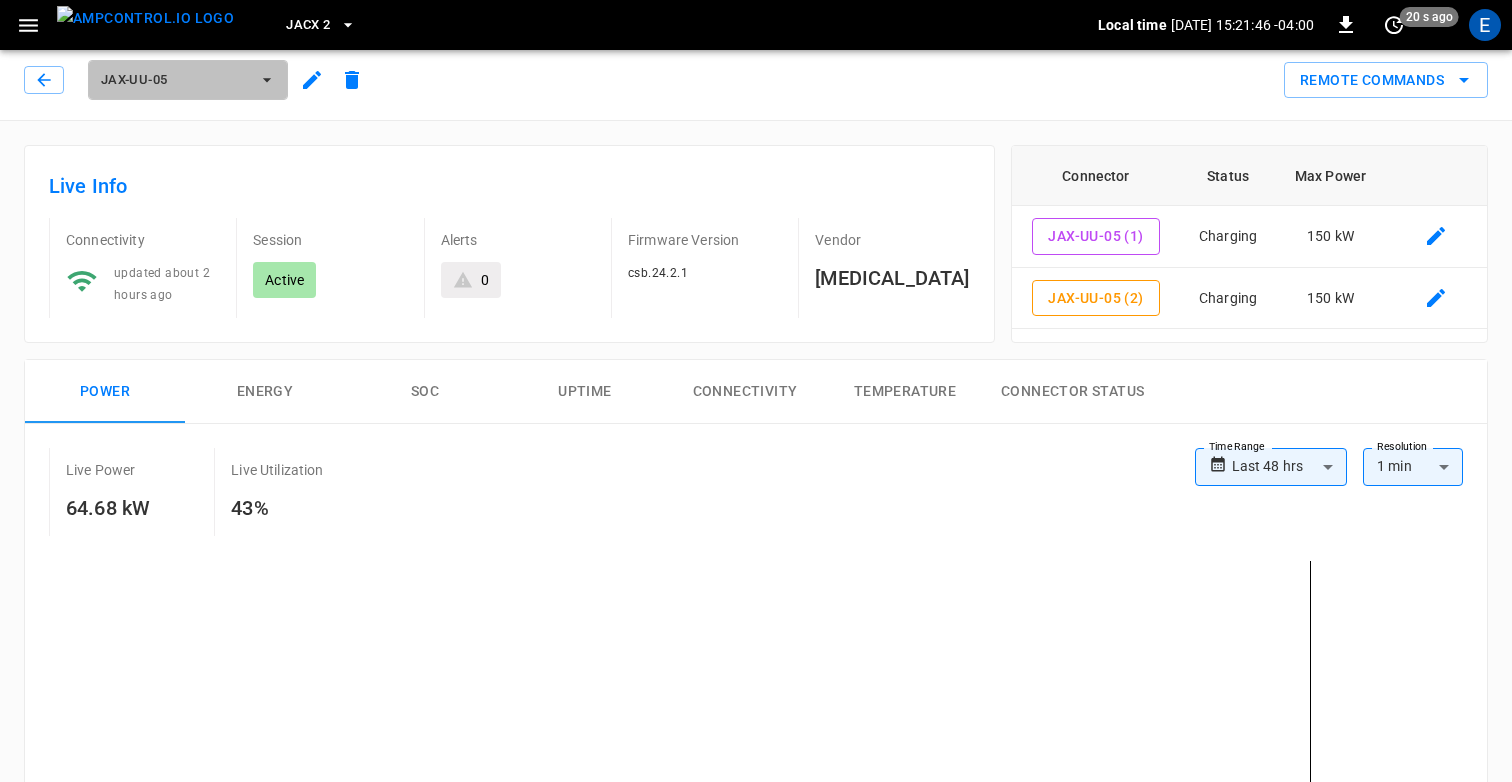 click on "JAX-UU-05" at bounding box center [175, 80] 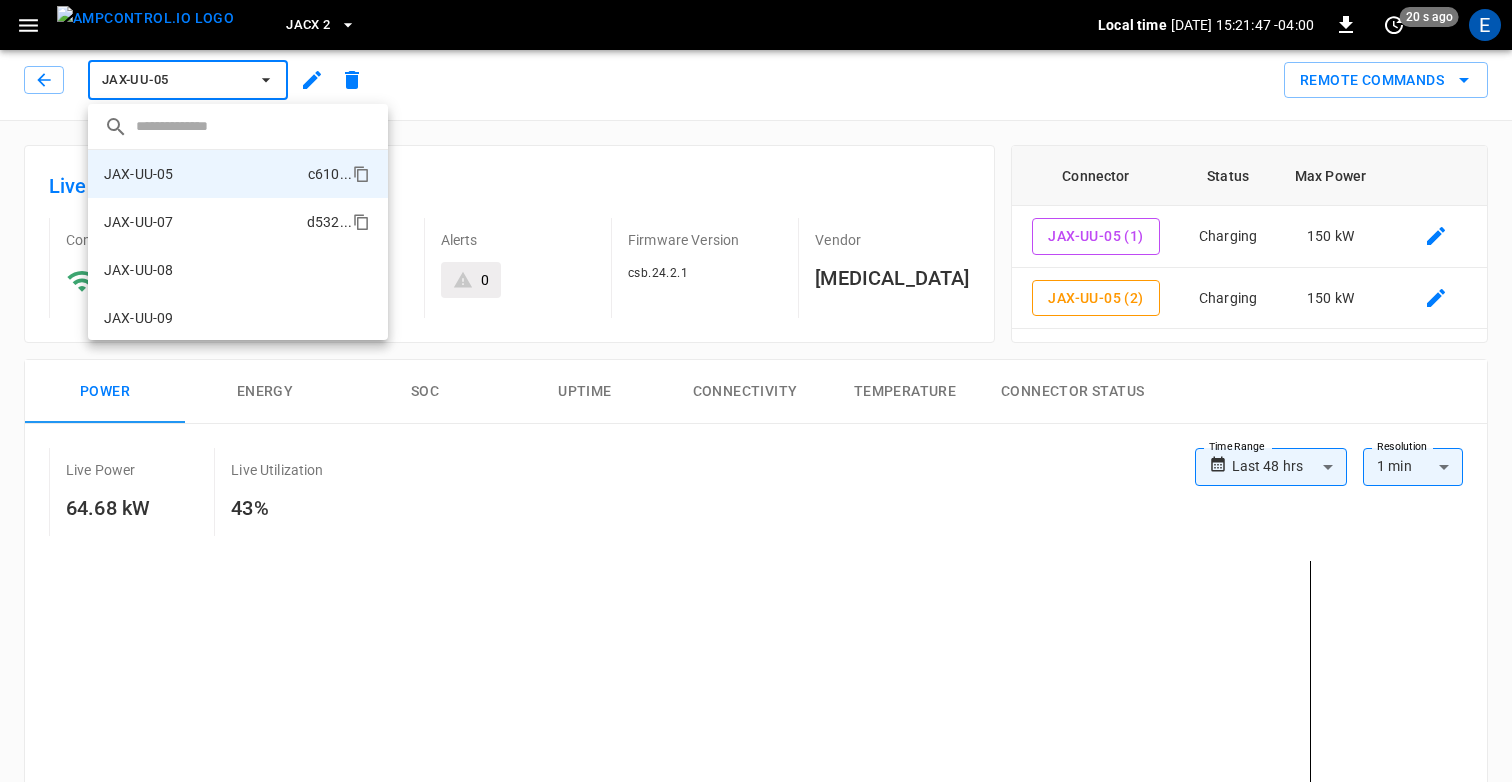 click on "JAX-UU-07 d532 ..." at bounding box center (238, 222) 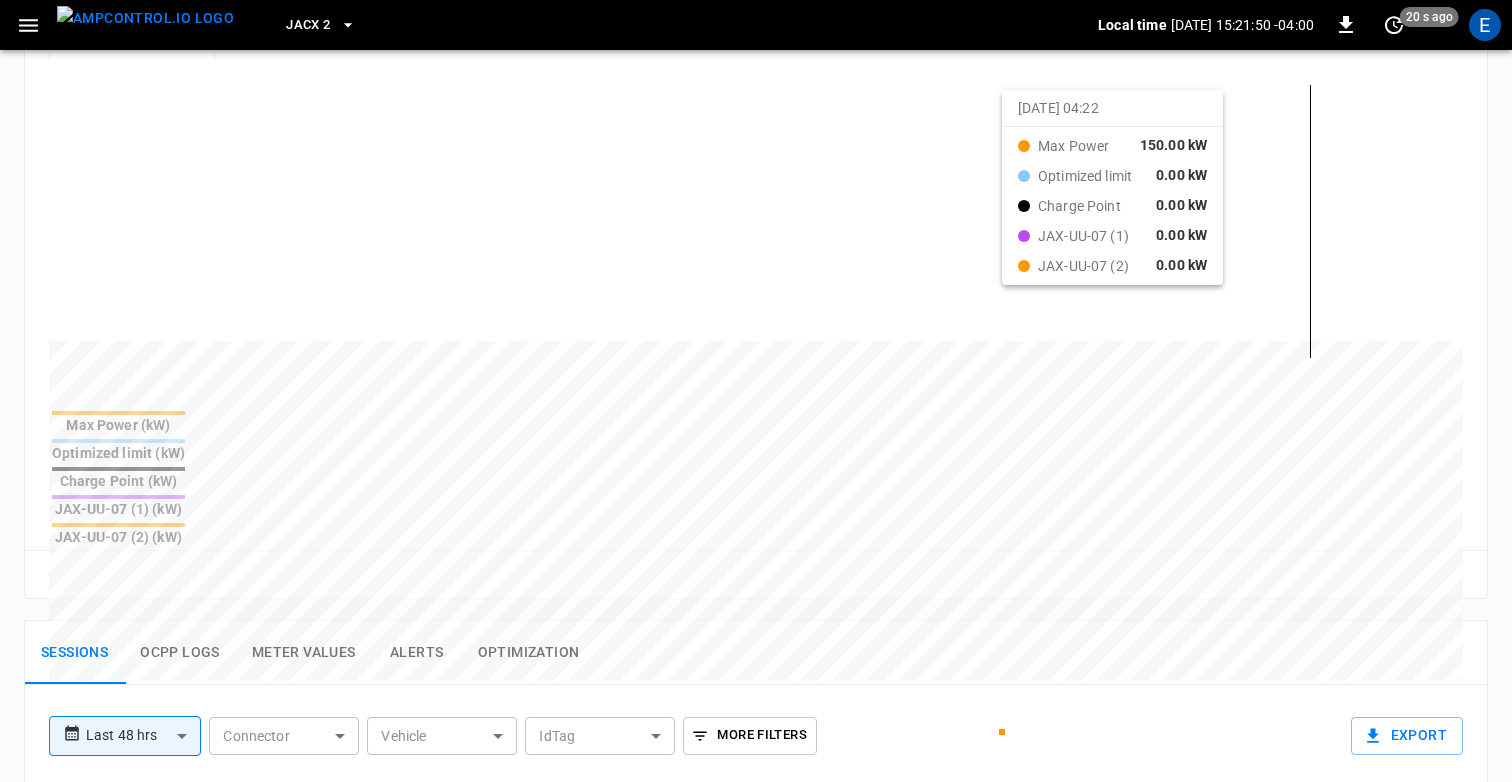 scroll, scrollTop: 487, scrollLeft: 0, axis: vertical 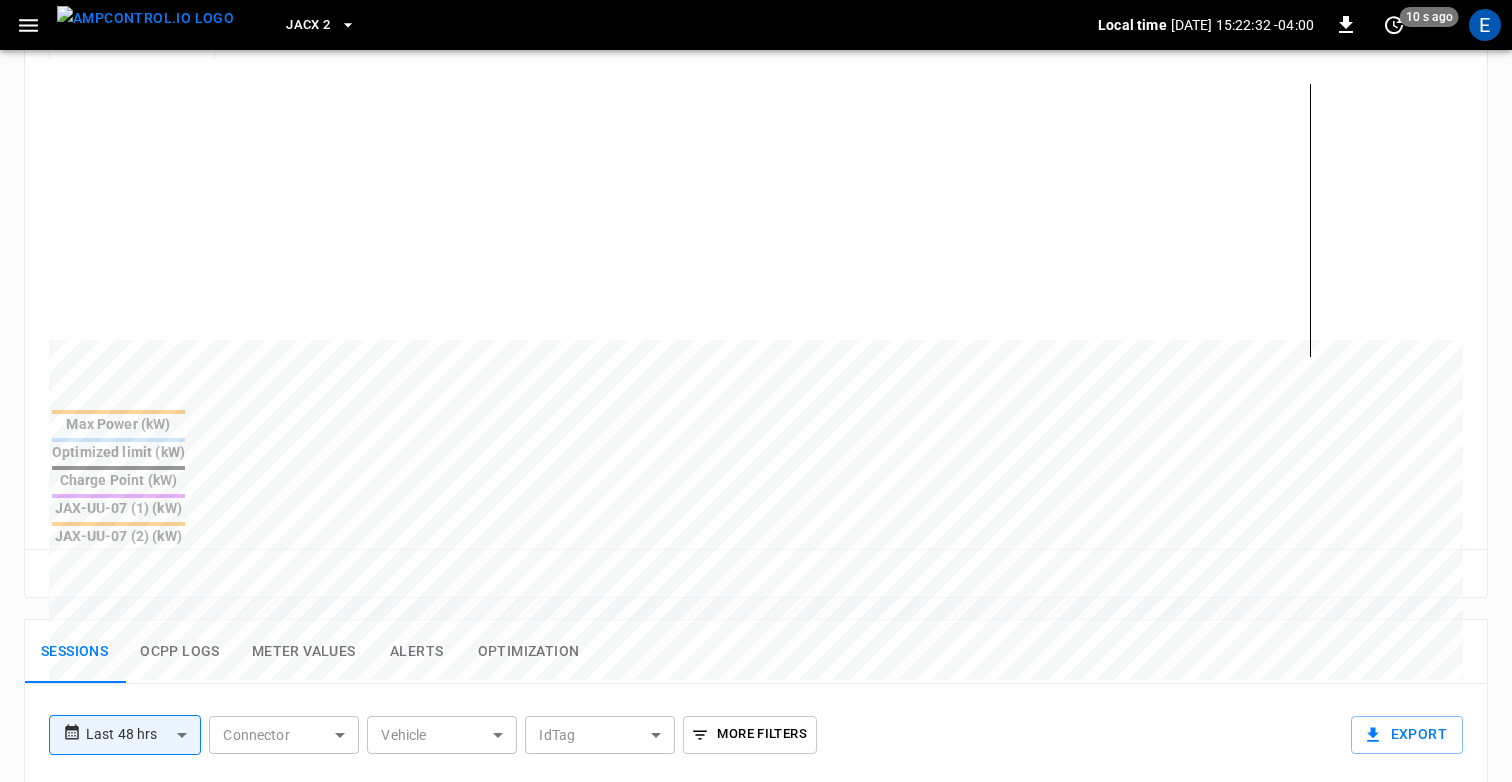 click on "**********" at bounding box center [748, 234] 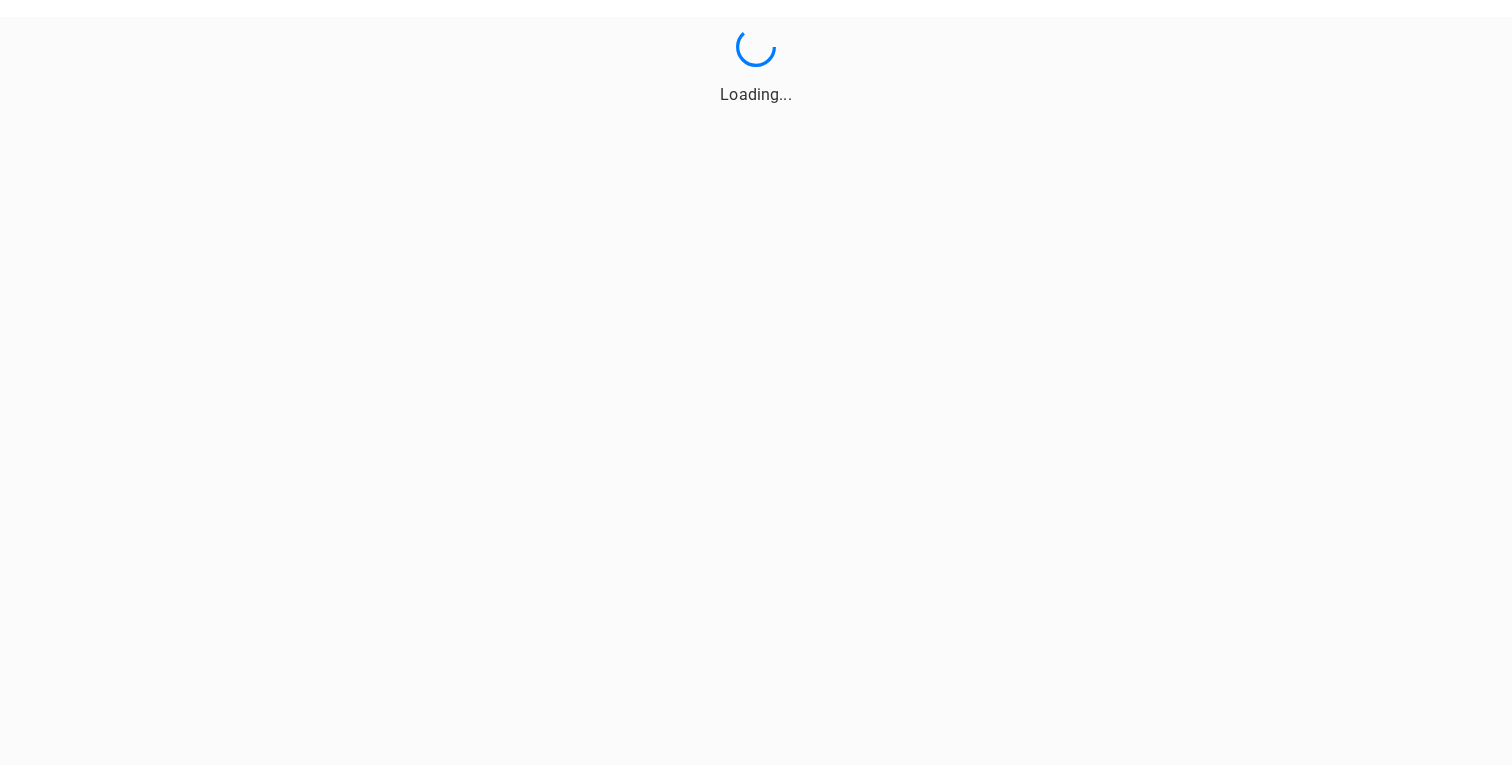 scroll, scrollTop: 0, scrollLeft: 0, axis: both 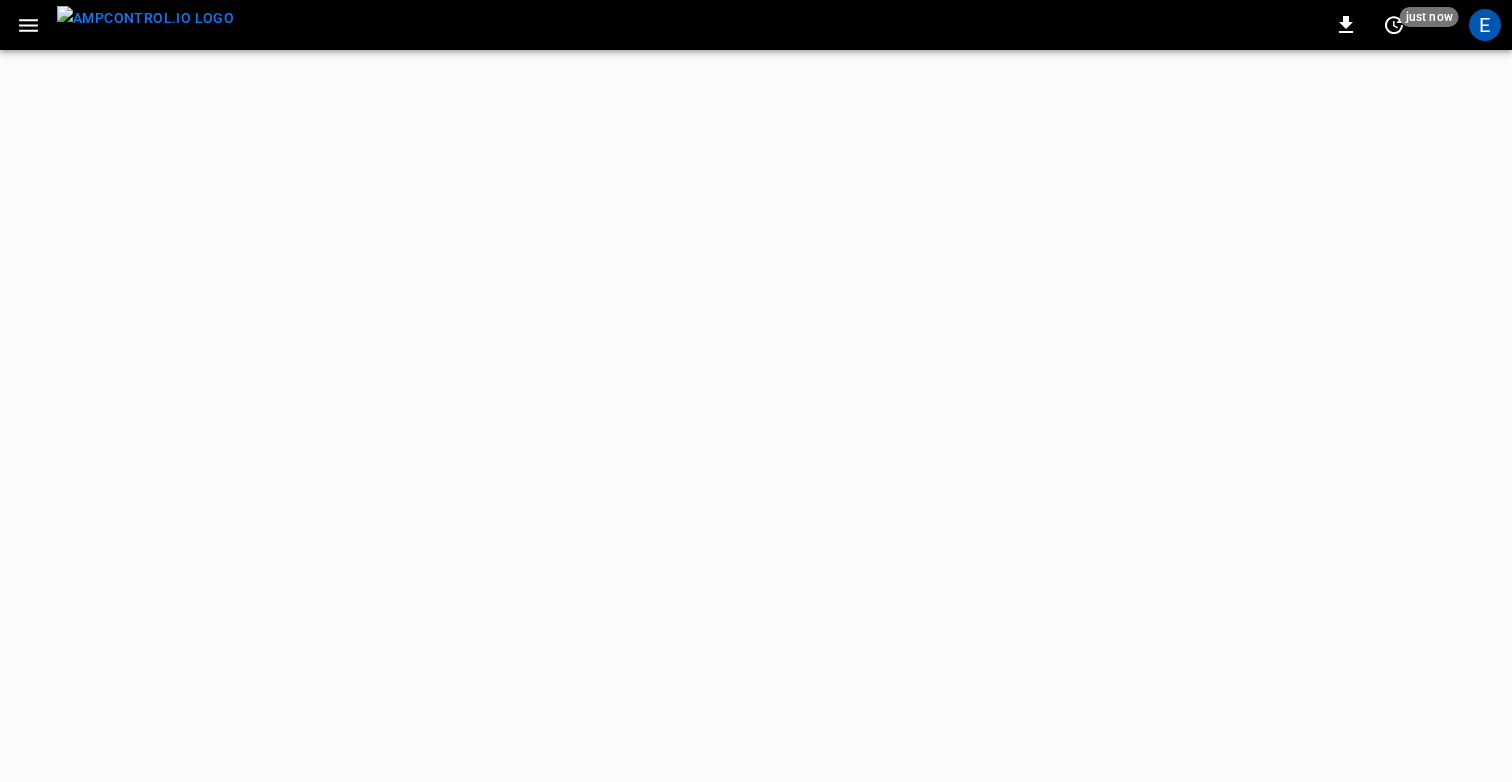 click 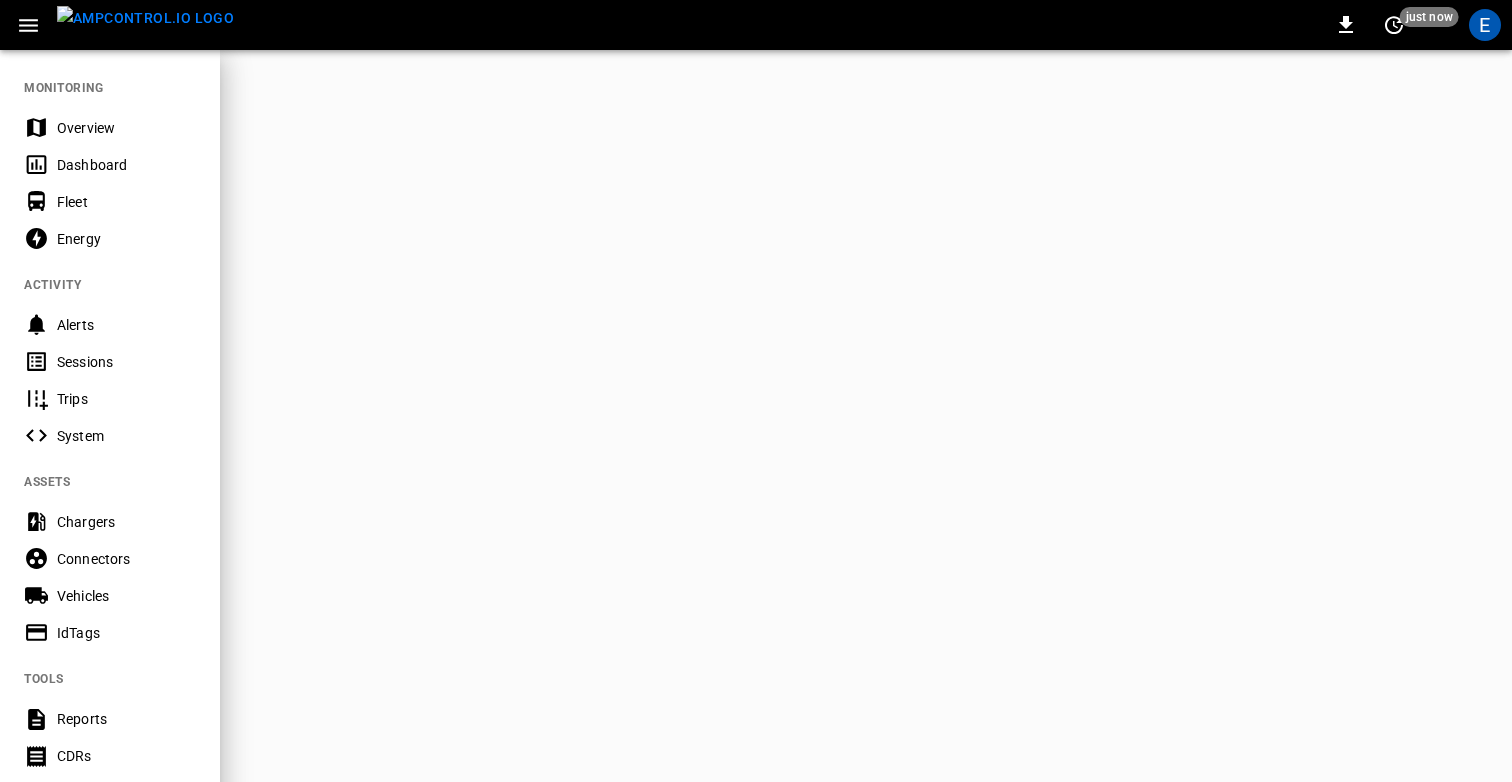 scroll, scrollTop: 49, scrollLeft: 0, axis: vertical 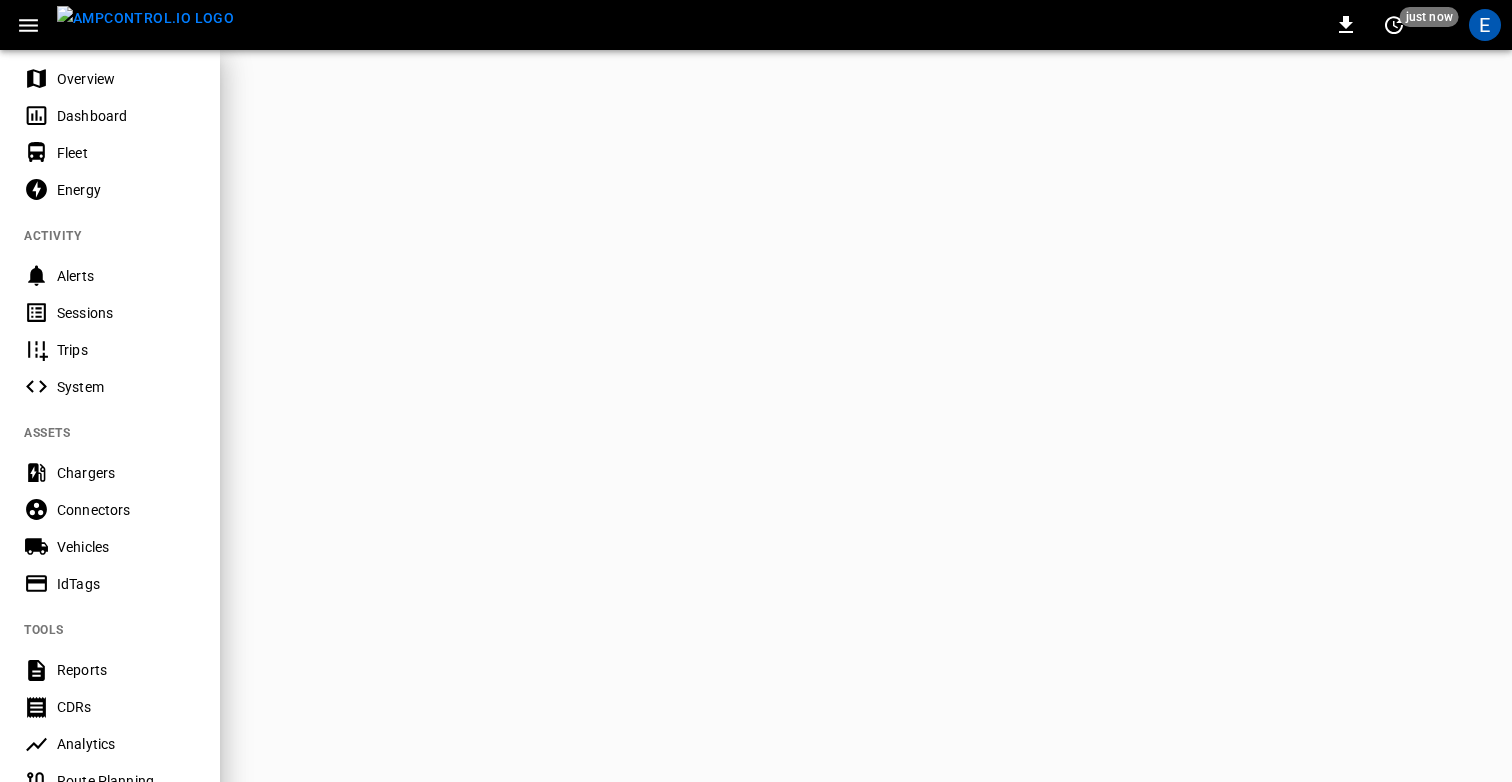 click on "Vehicles" at bounding box center [126, 547] 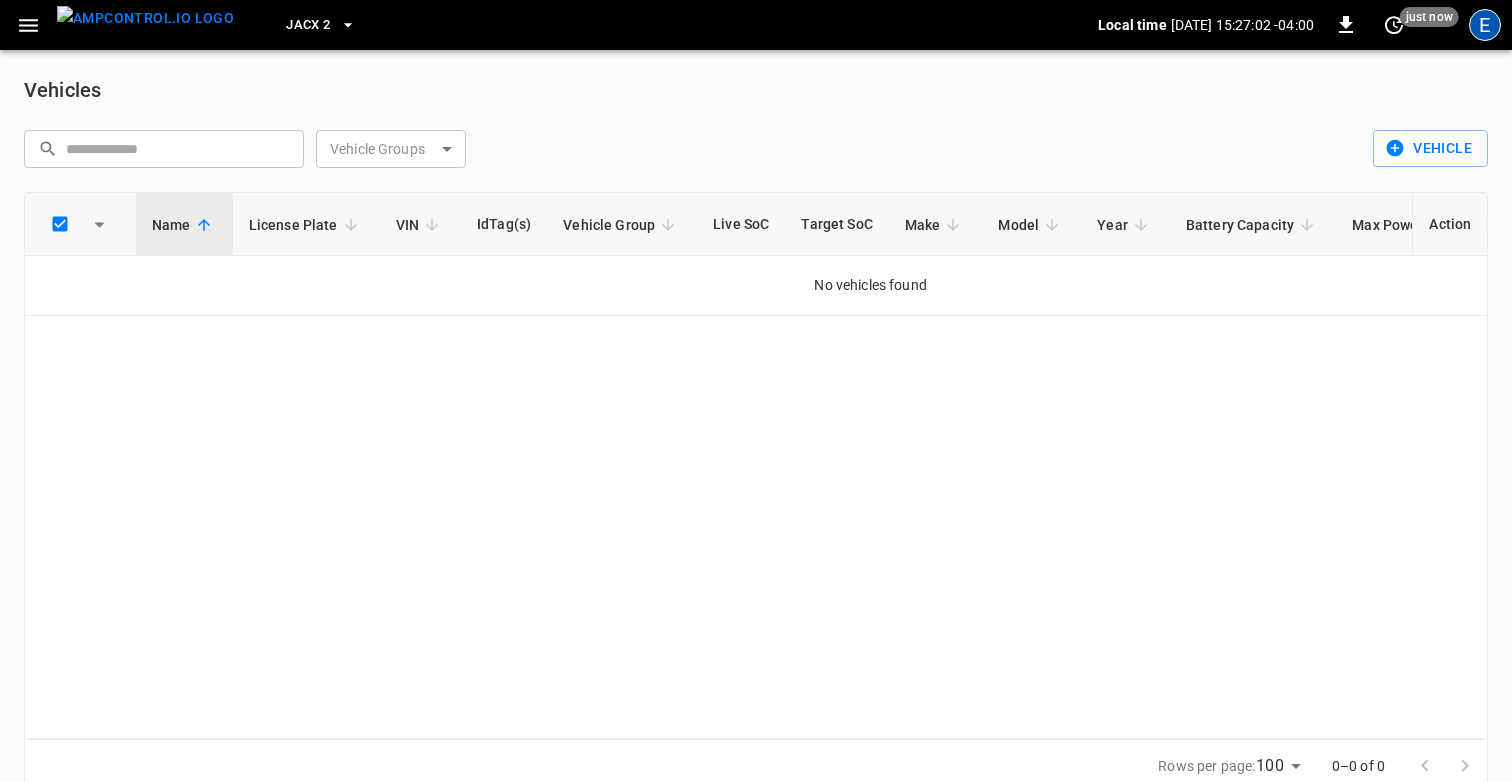 click on "E" at bounding box center (1485, 25) 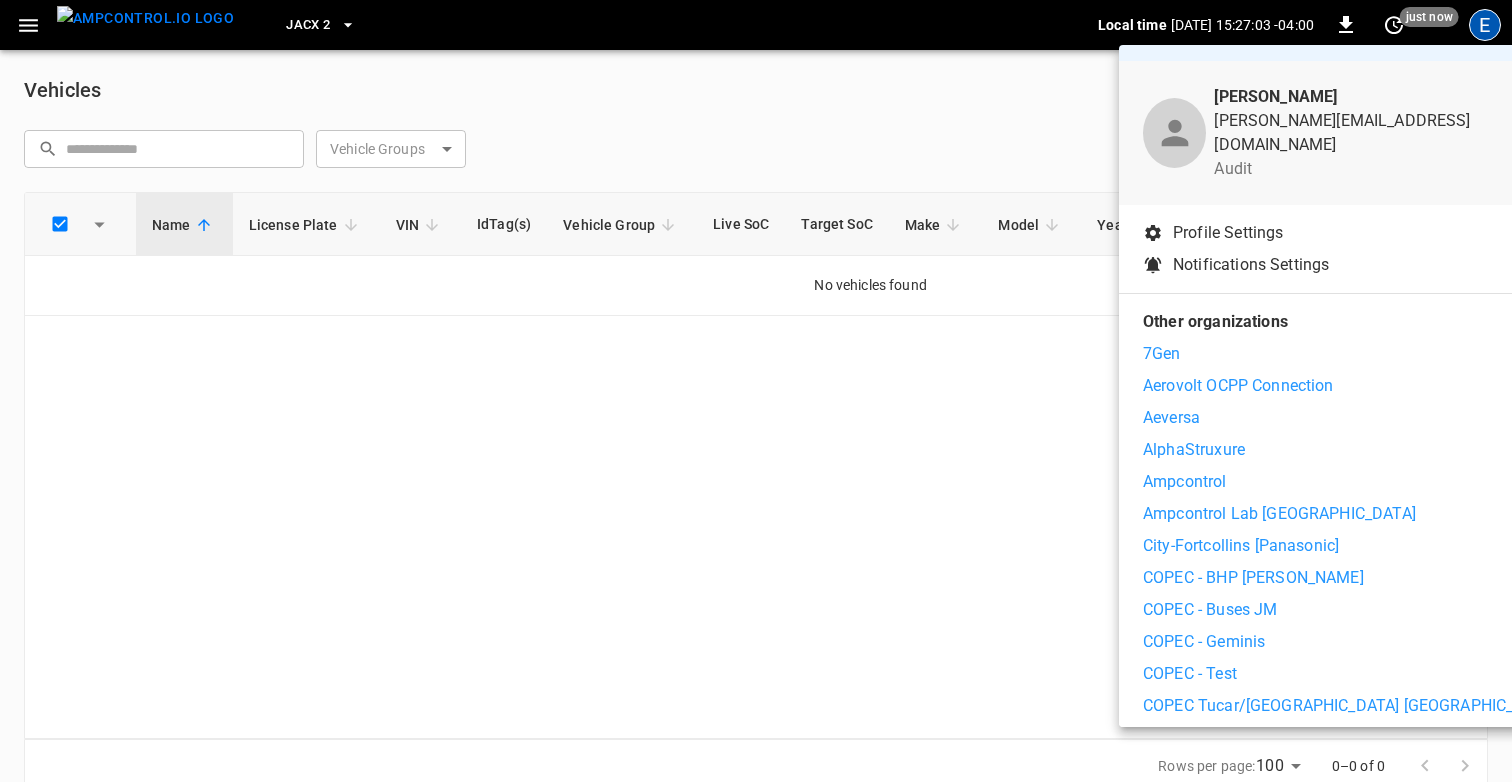 scroll, scrollTop: 57, scrollLeft: 0, axis: vertical 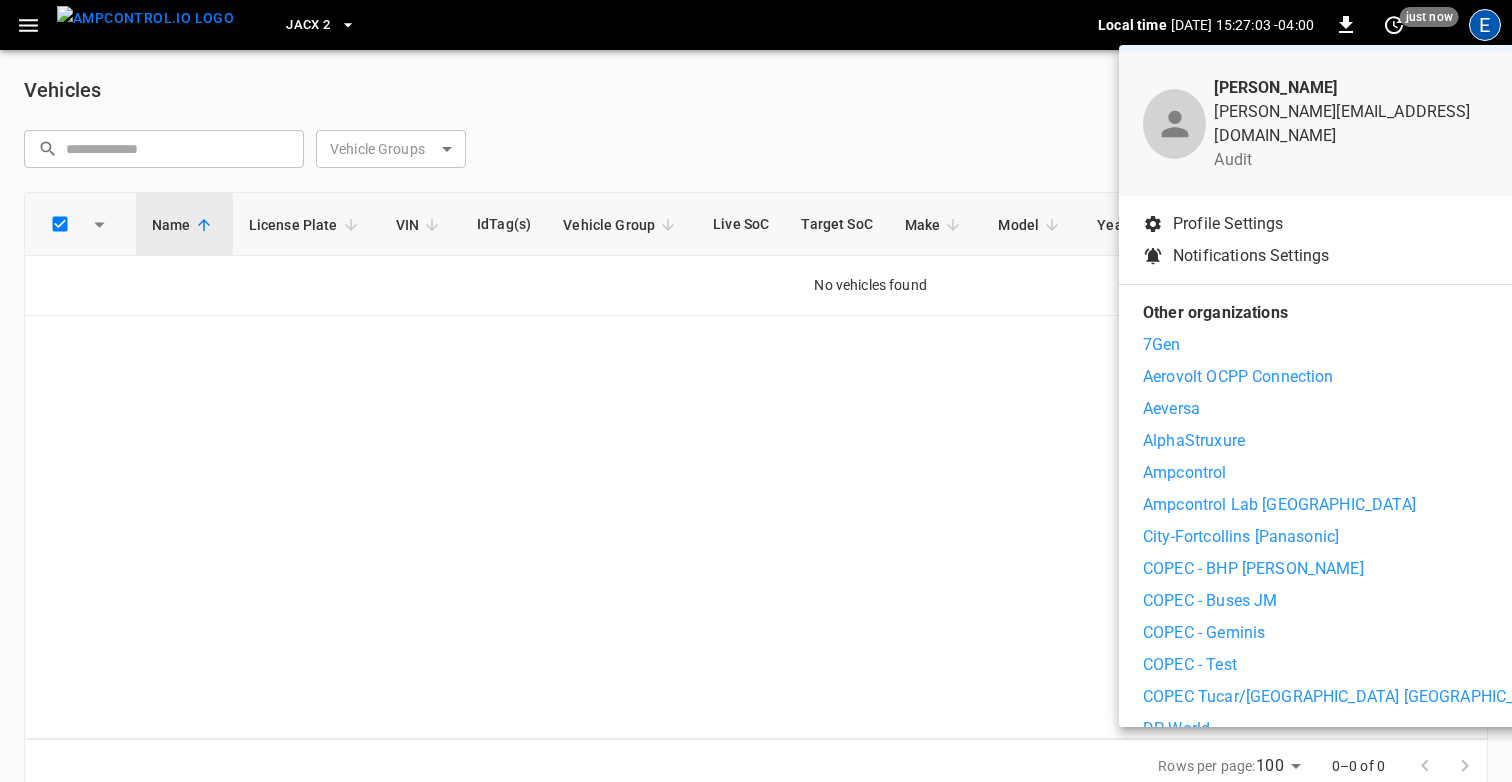 click on "Ampcontrol" at bounding box center (1185, 473) 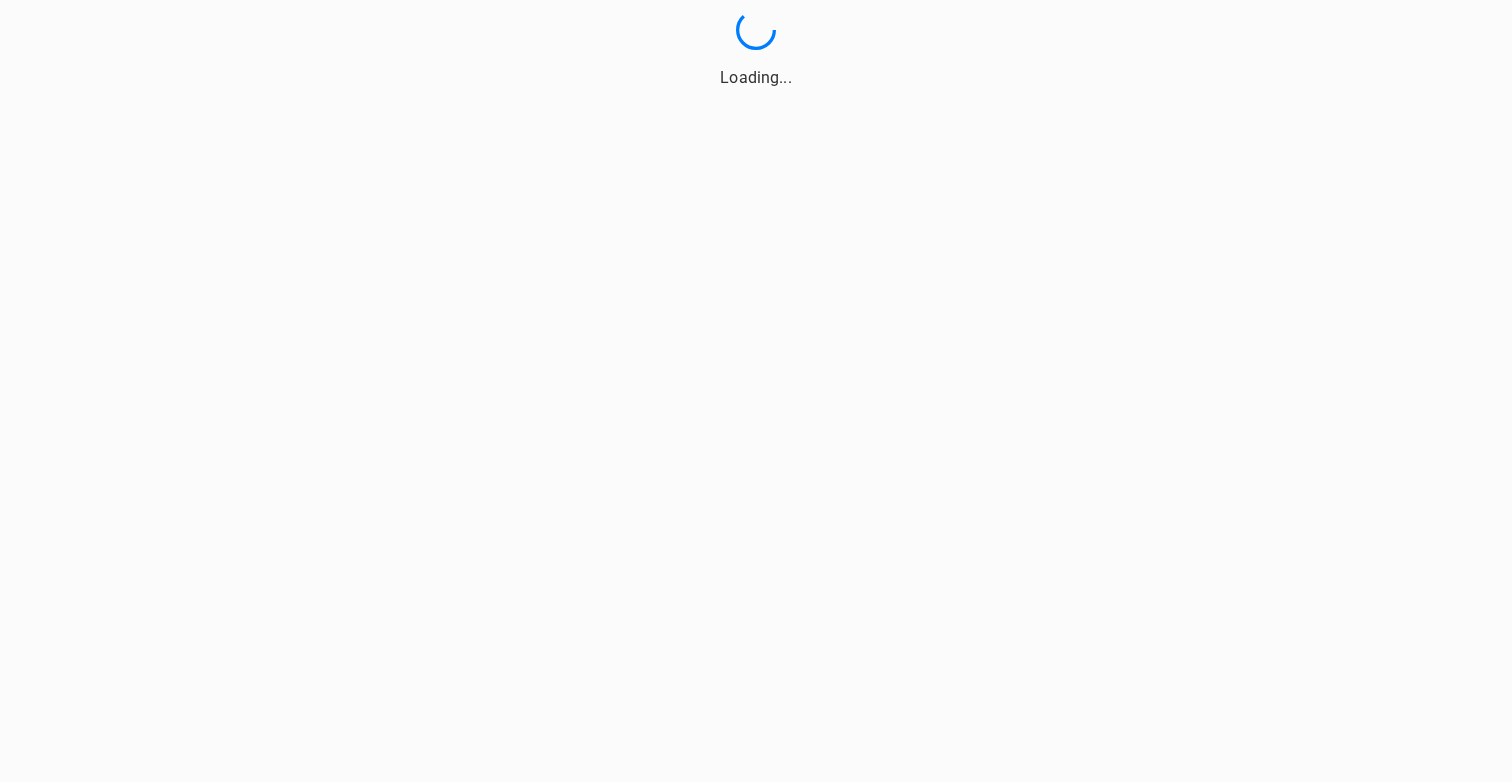 scroll, scrollTop: 0, scrollLeft: 0, axis: both 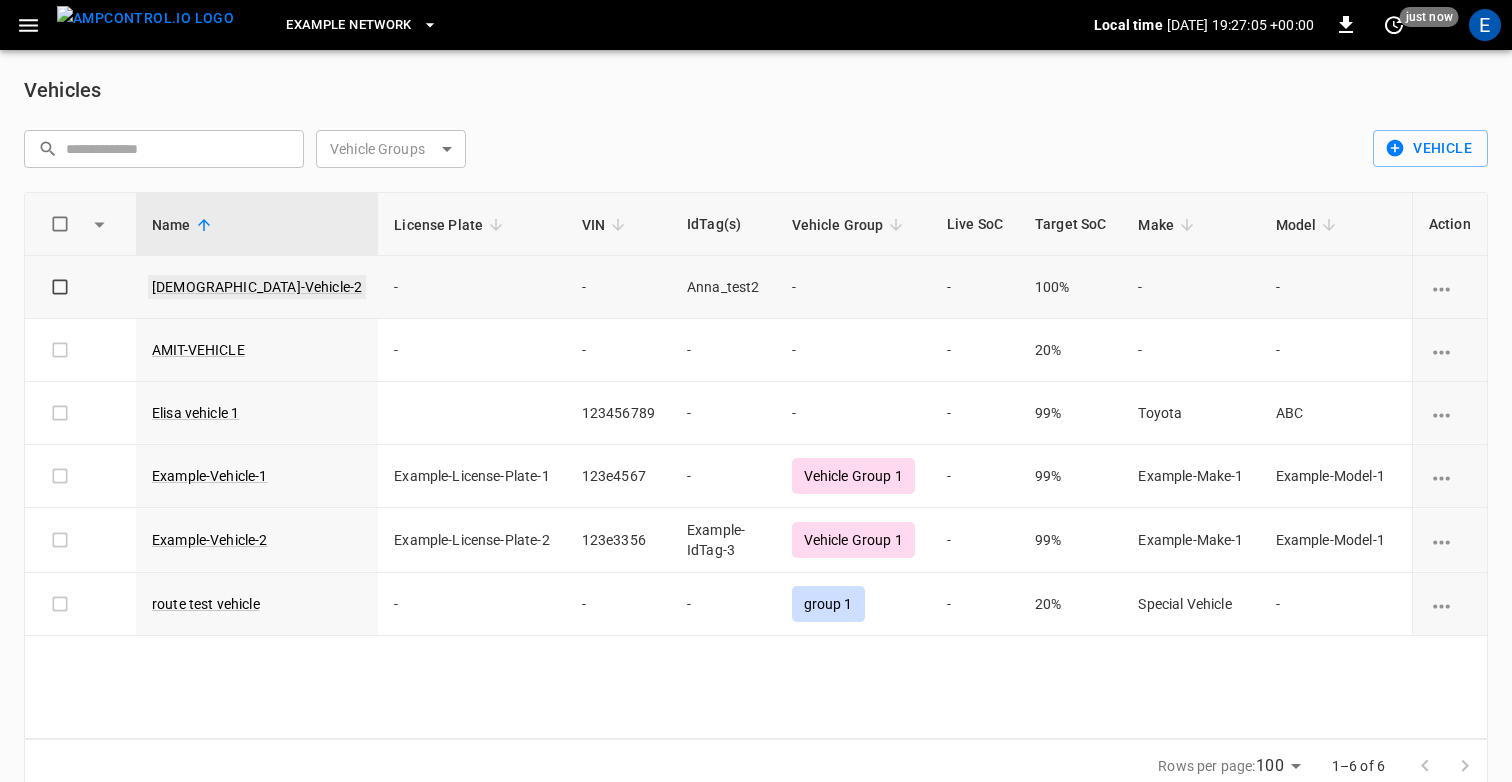 click on "[DEMOGRAPHIC_DATA]-Vehicle-2" at bounding box center (257, 287) 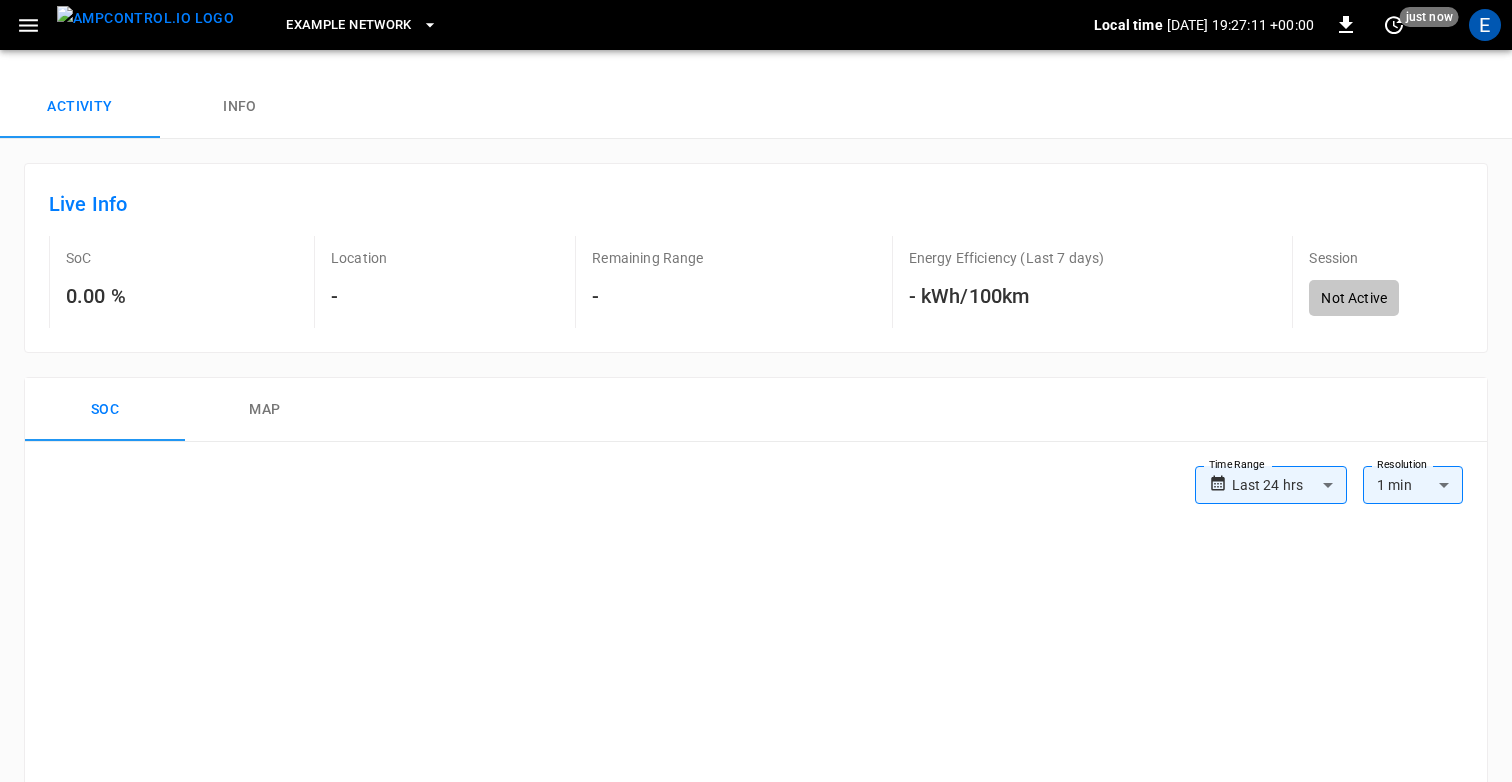 scroll, scrollTop: 0, scrollLeft: 0, axis: both 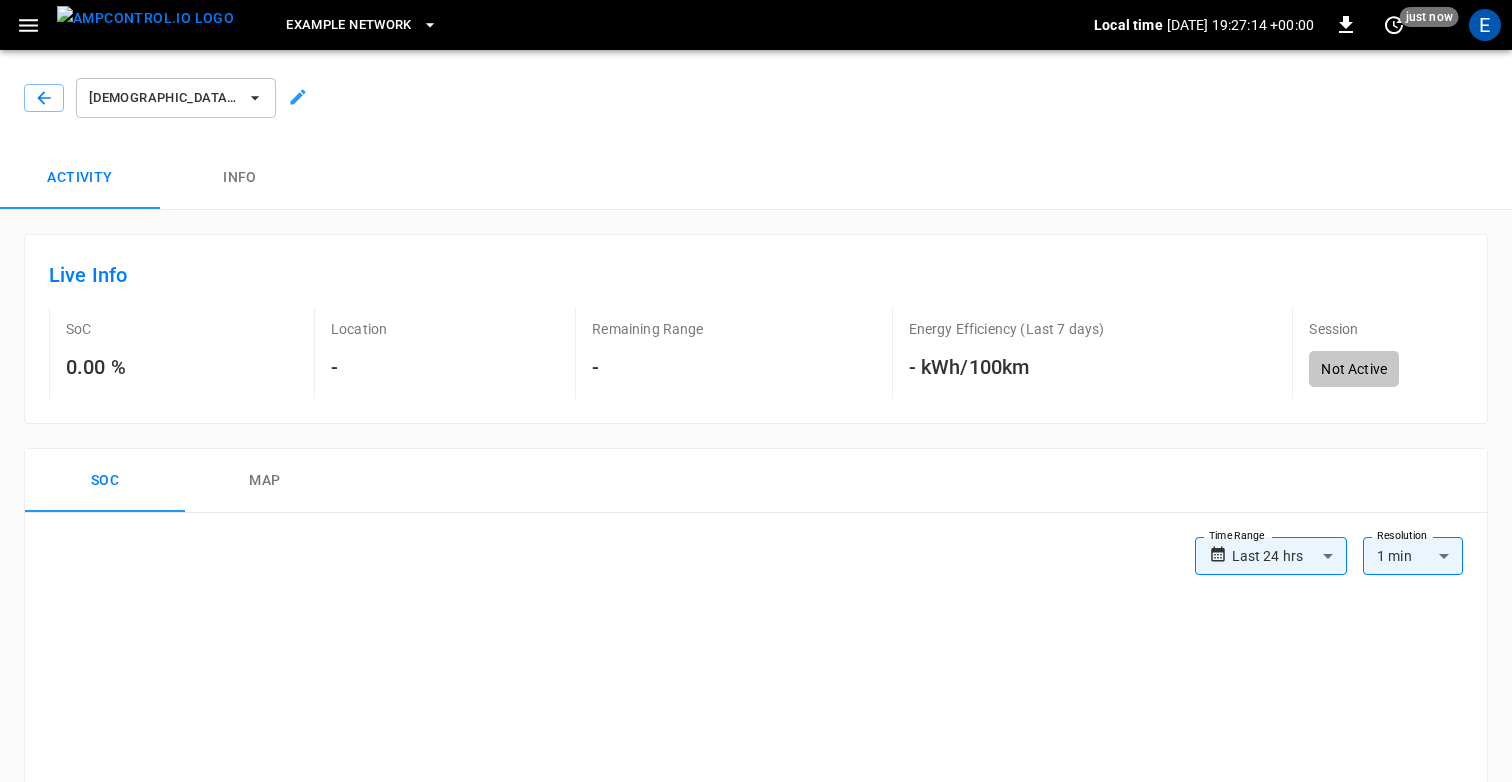 click on "Info" at bounding box center [240, 178] 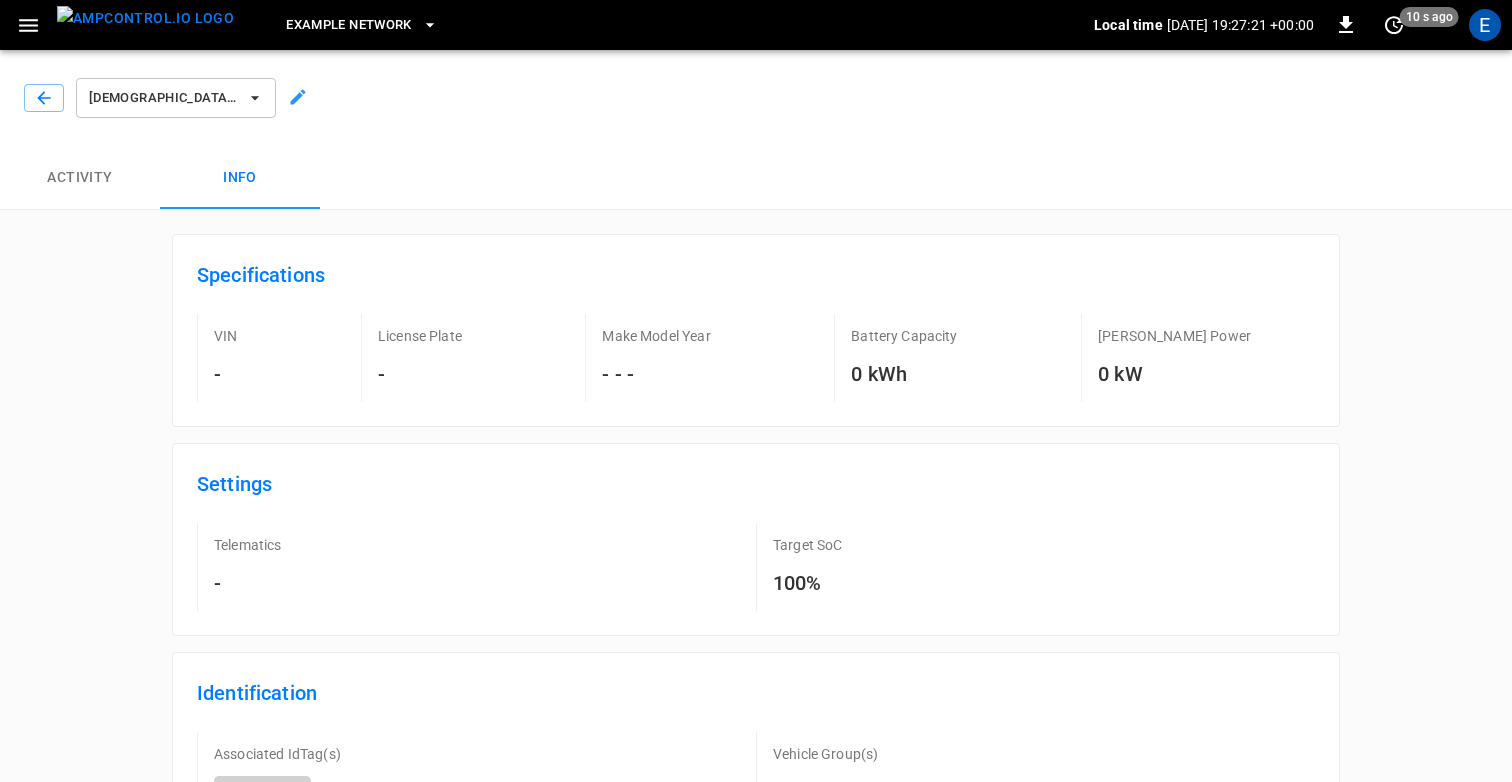 scroll, scrollTop: 28, scrollLeft: 0, axis: vertical 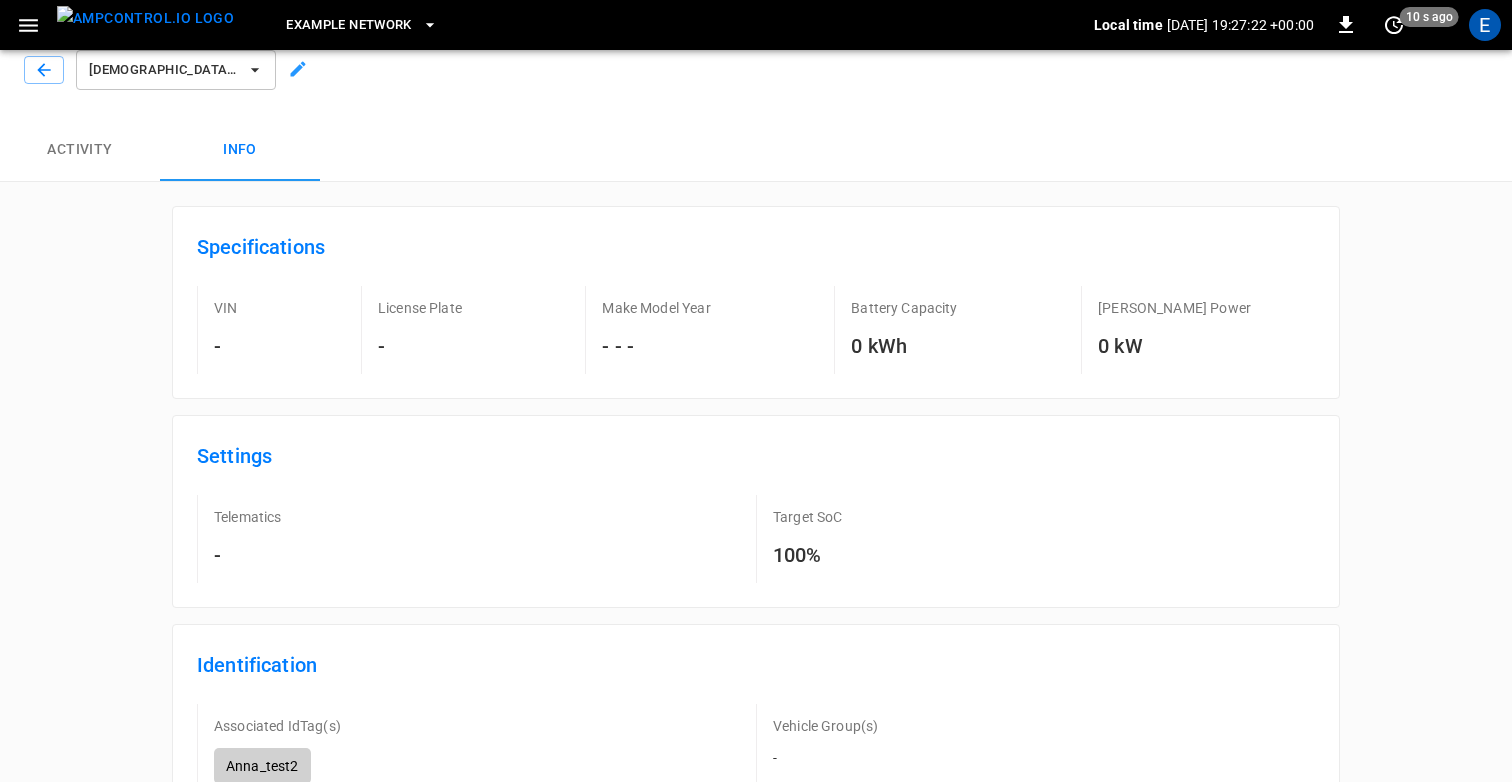 click on "Specifications VIN - License Plate - Make Model  Year - - - Battery Capacity 0 kWh Max Charging Power 0 kW Settings Telematics - Target SoC 100% Identification Associated IdTag(s) Anna_test2 Vehicle Group(s) - Notes * ​ Cancel Save" at bounding box center (756, 681) 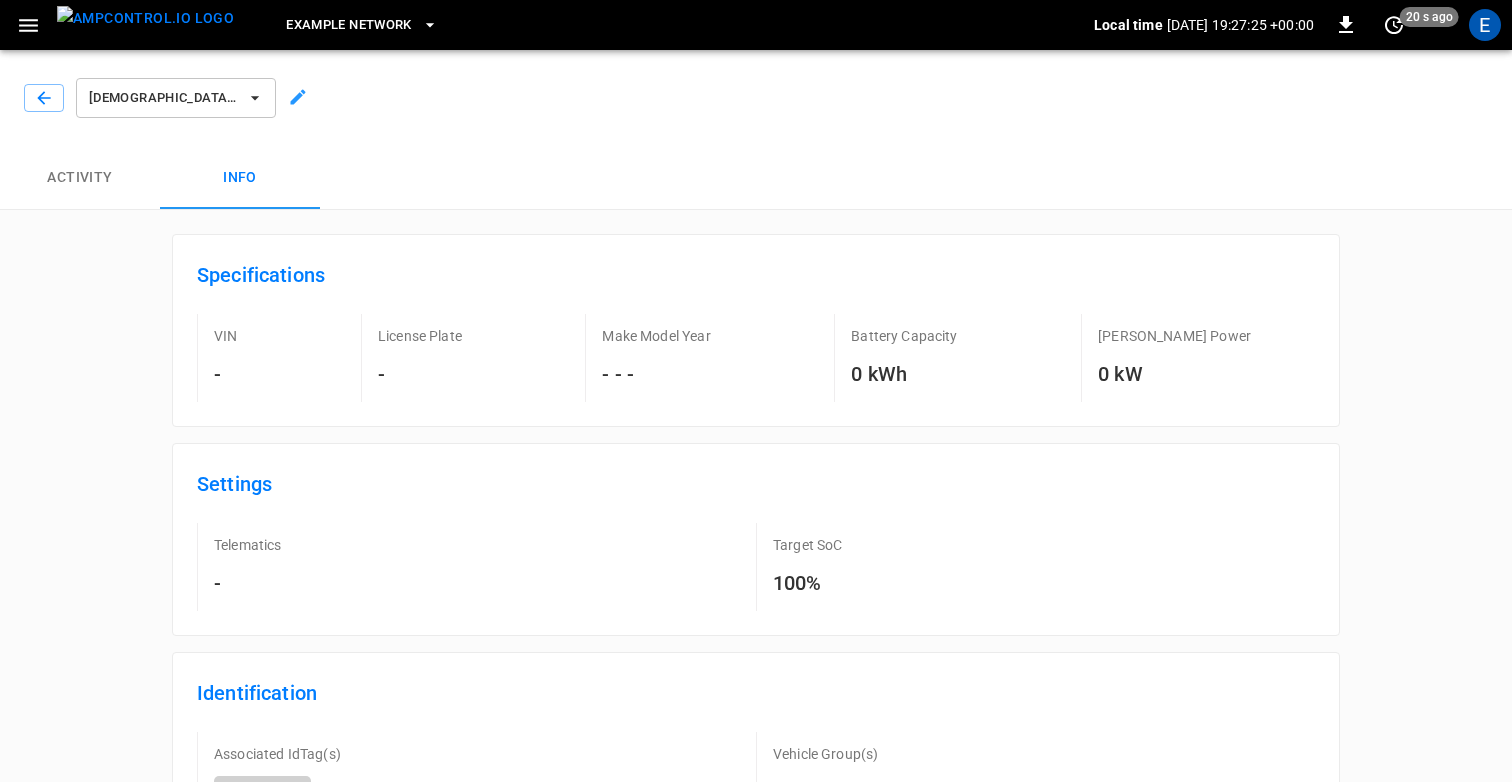 click on "Activity" at bounding box center (80, 178) 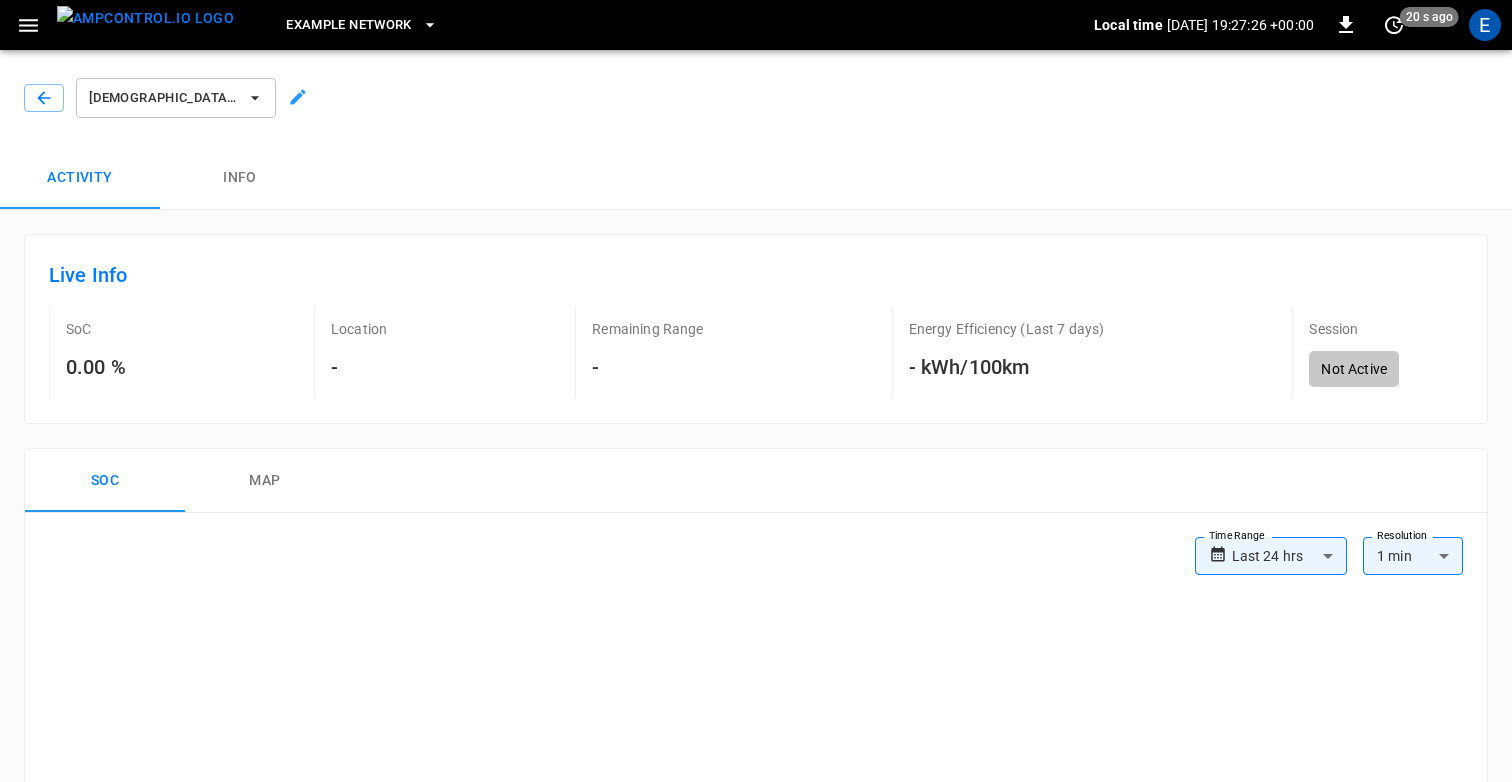 click on "Info" at bounding box center (240, 178) 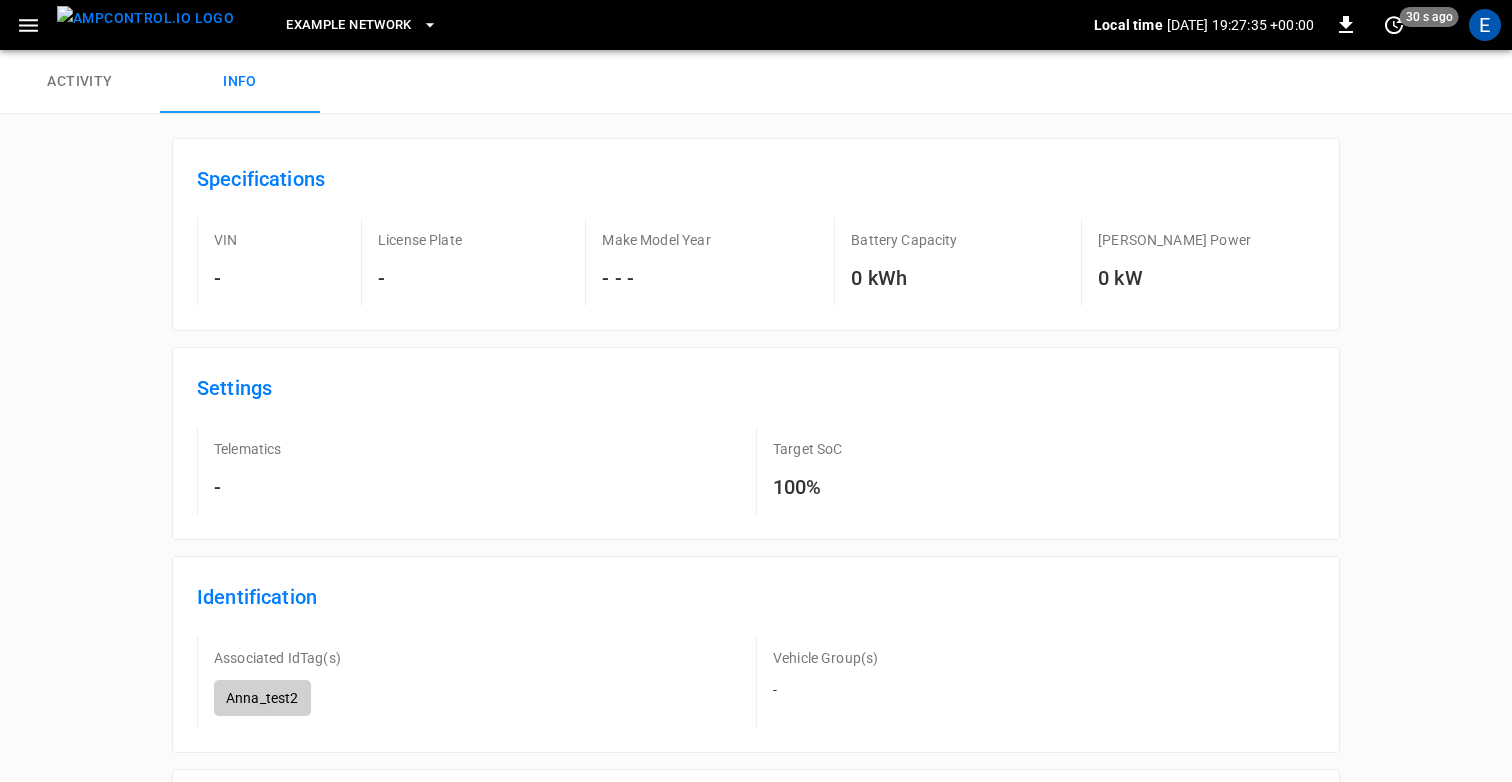 scroll, scrollTop: 0, scrollLeft: 0, axis: both 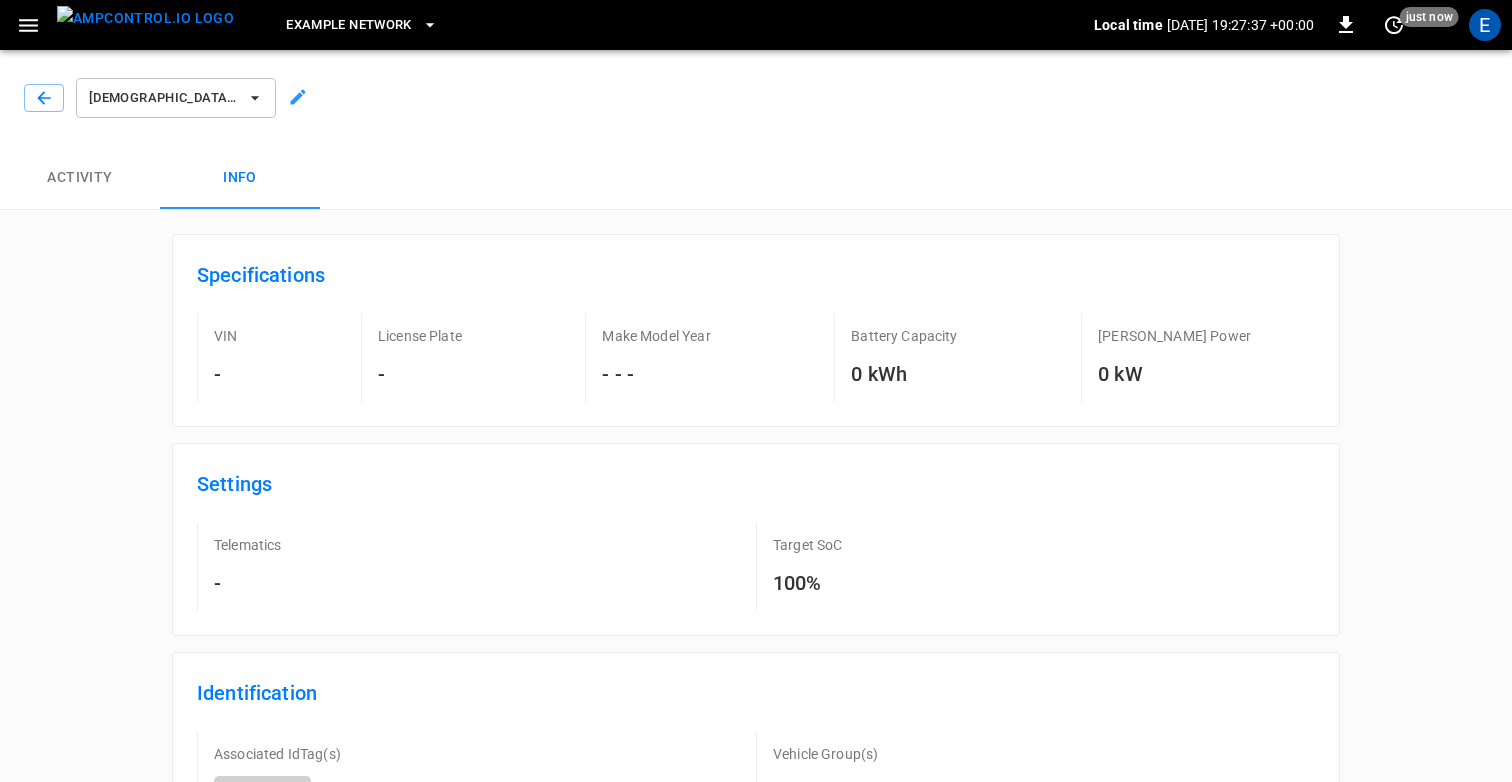 click on "Activity" at bounding box center (80, 178) 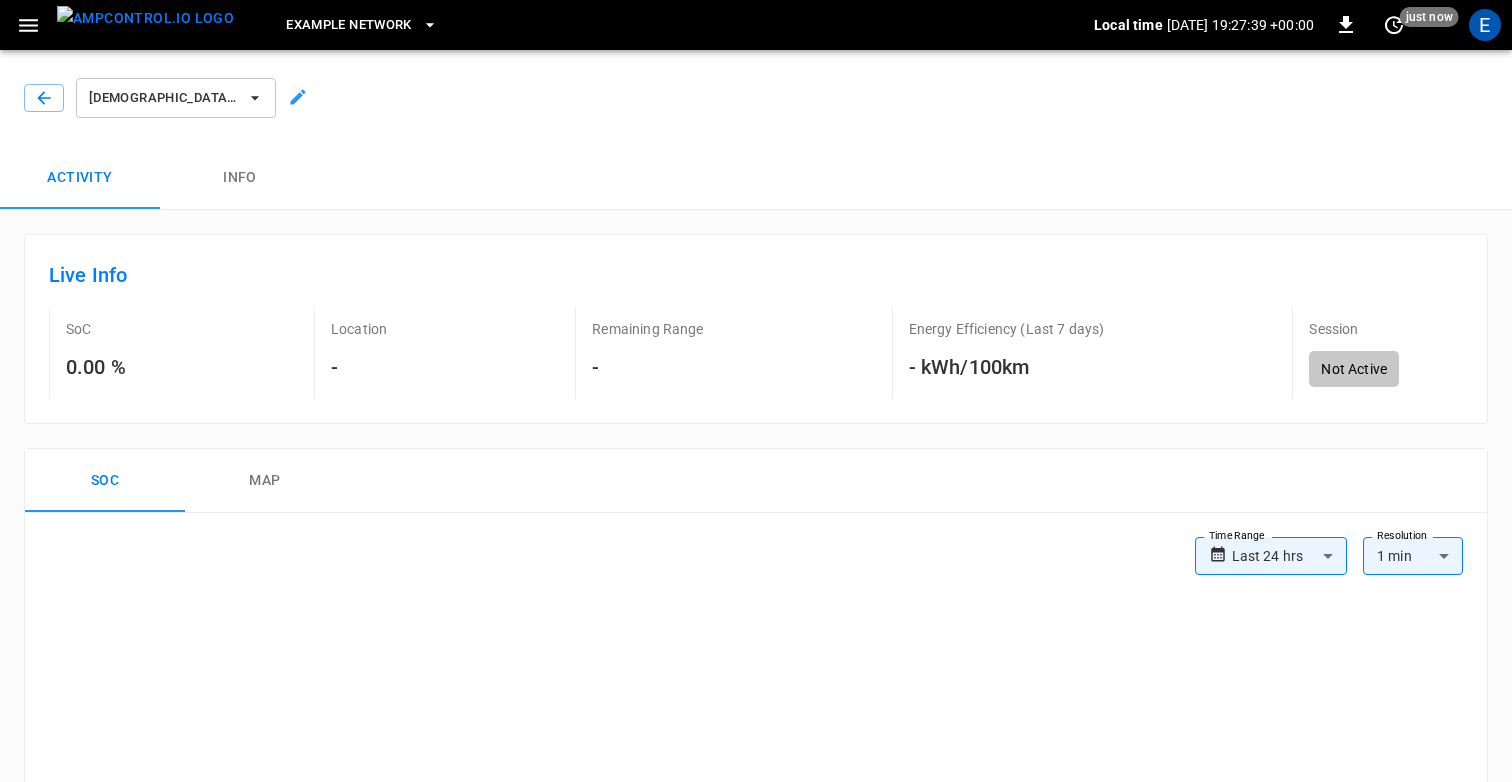 click on "Live Info" at bounding box center [756, 271] 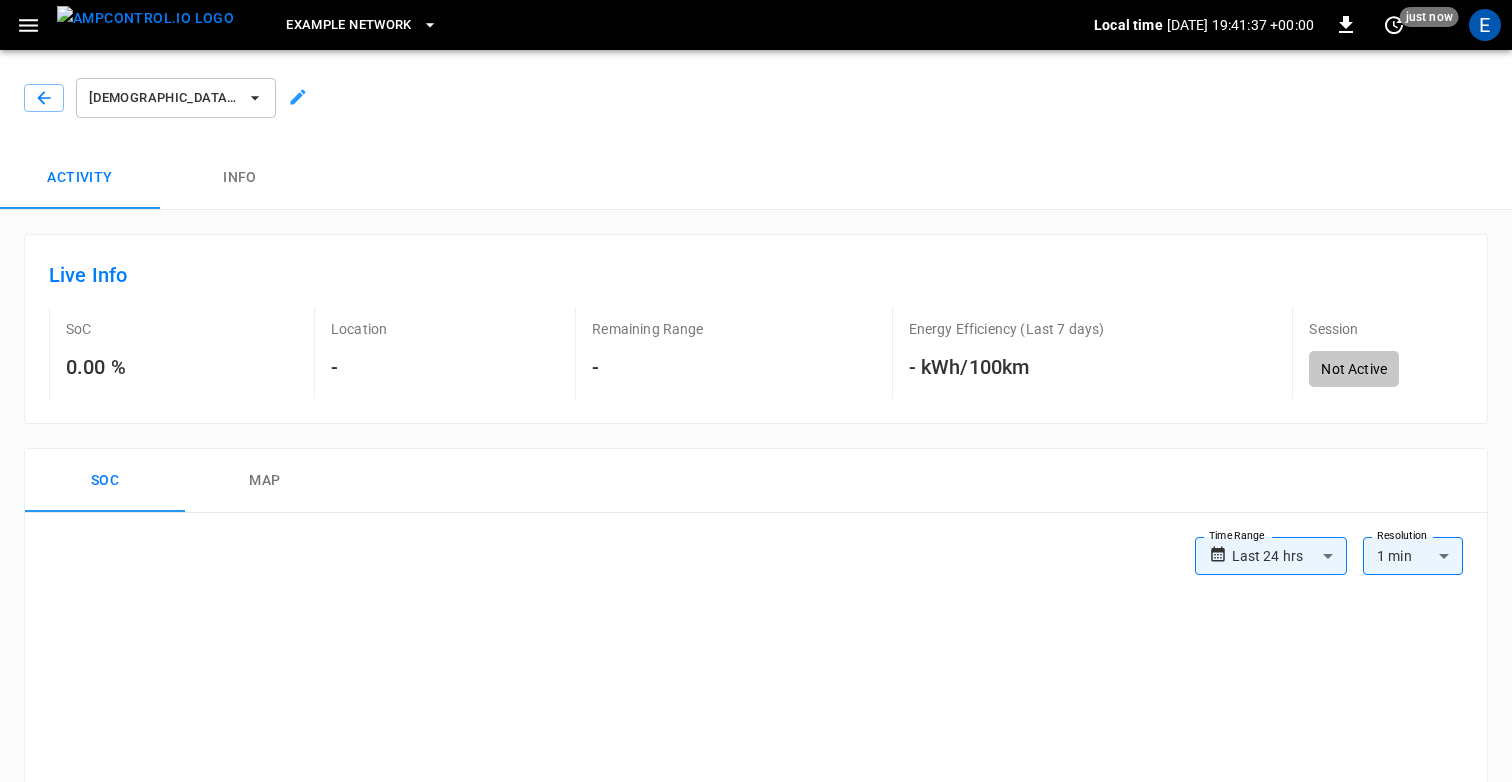 click 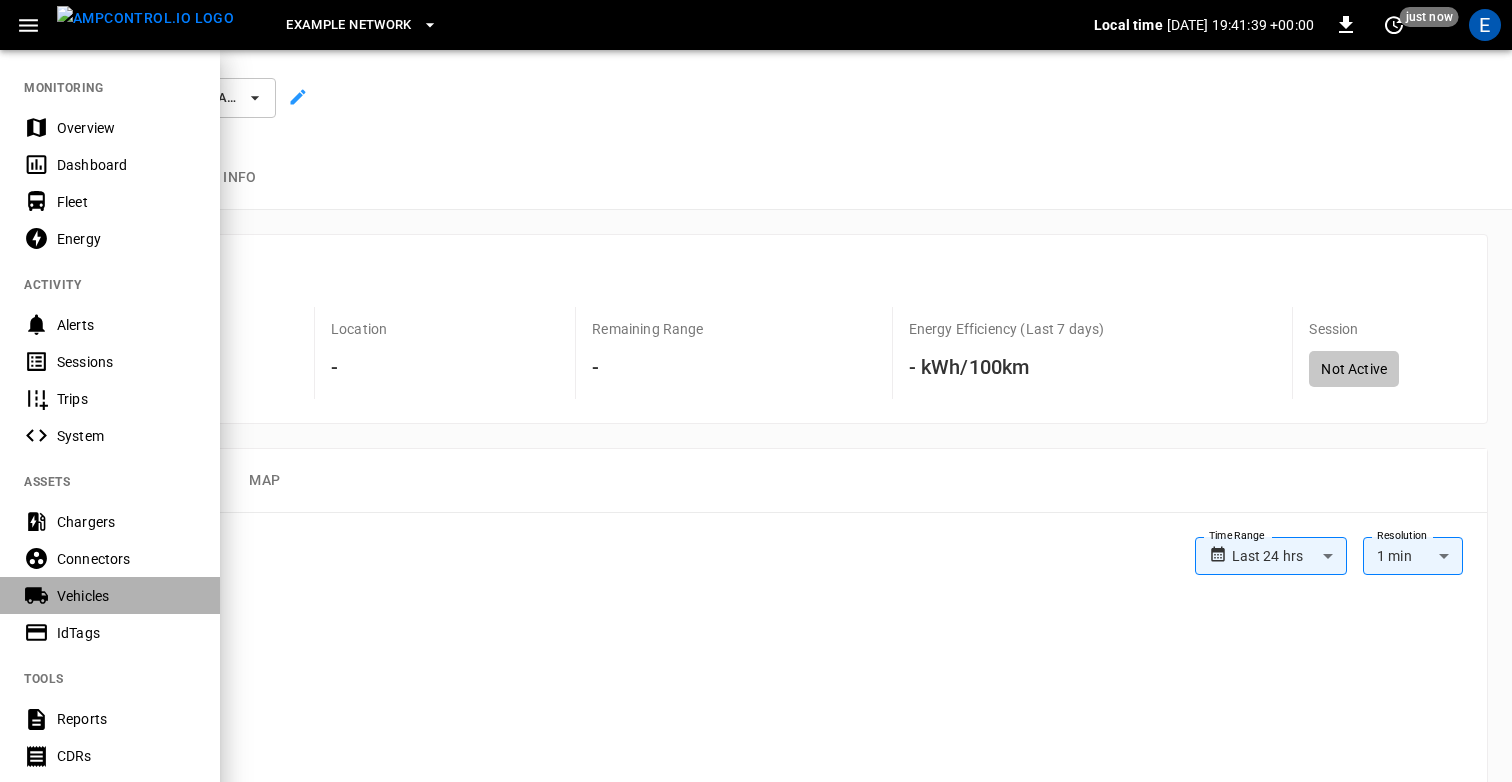 click on "Vehicles" at bounding box center [110, 595] 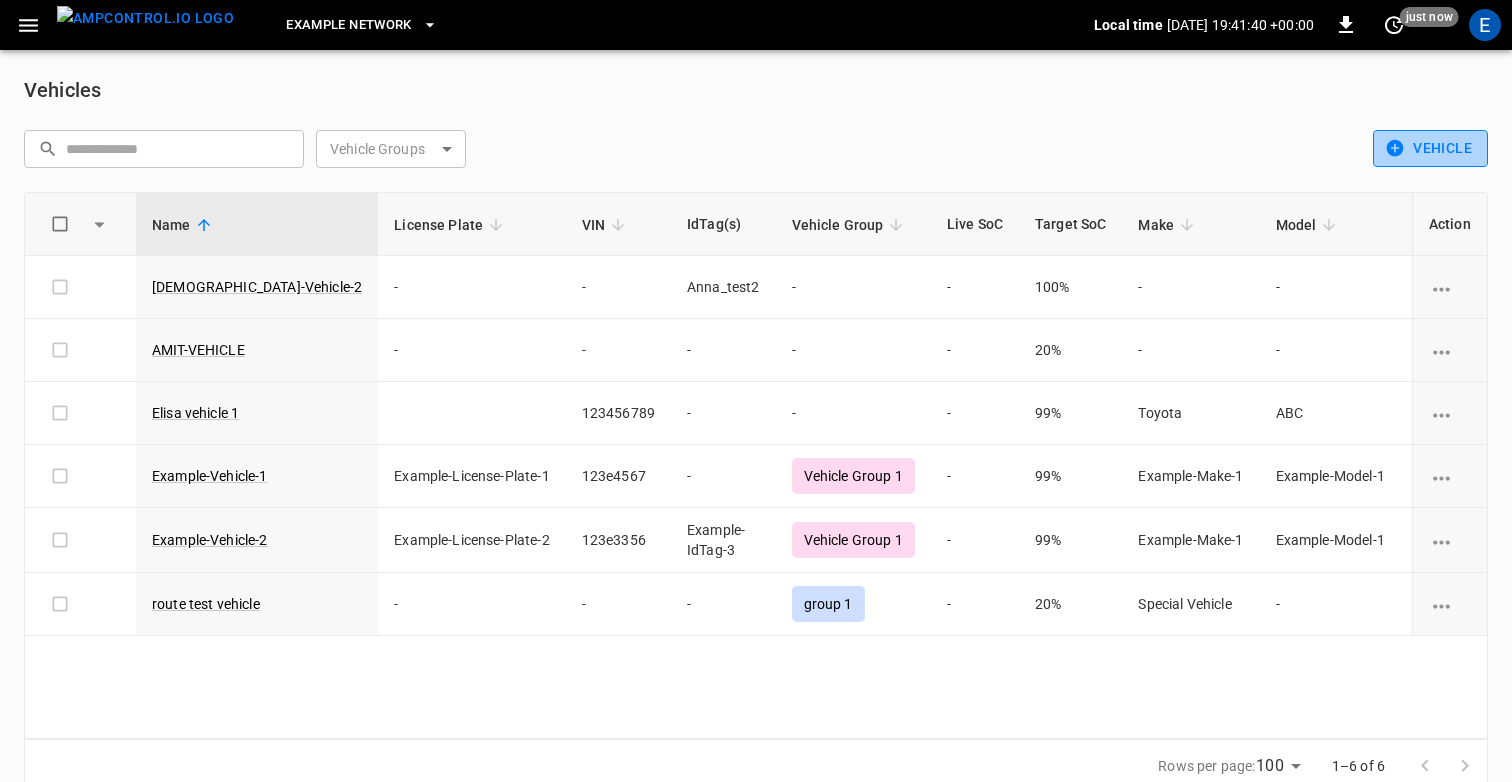 click 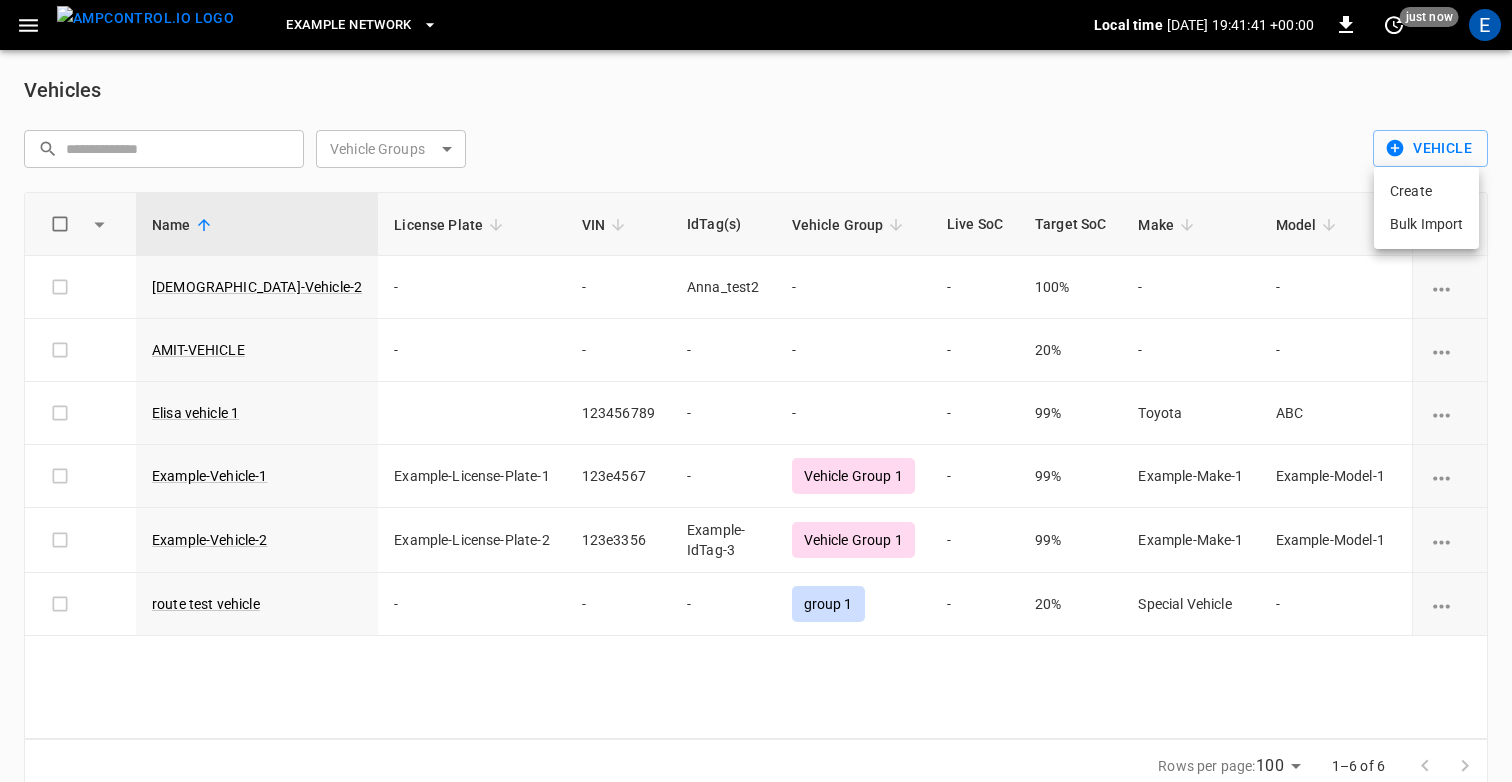 click on "Bulk Import" at bounding box center (1426, 224) 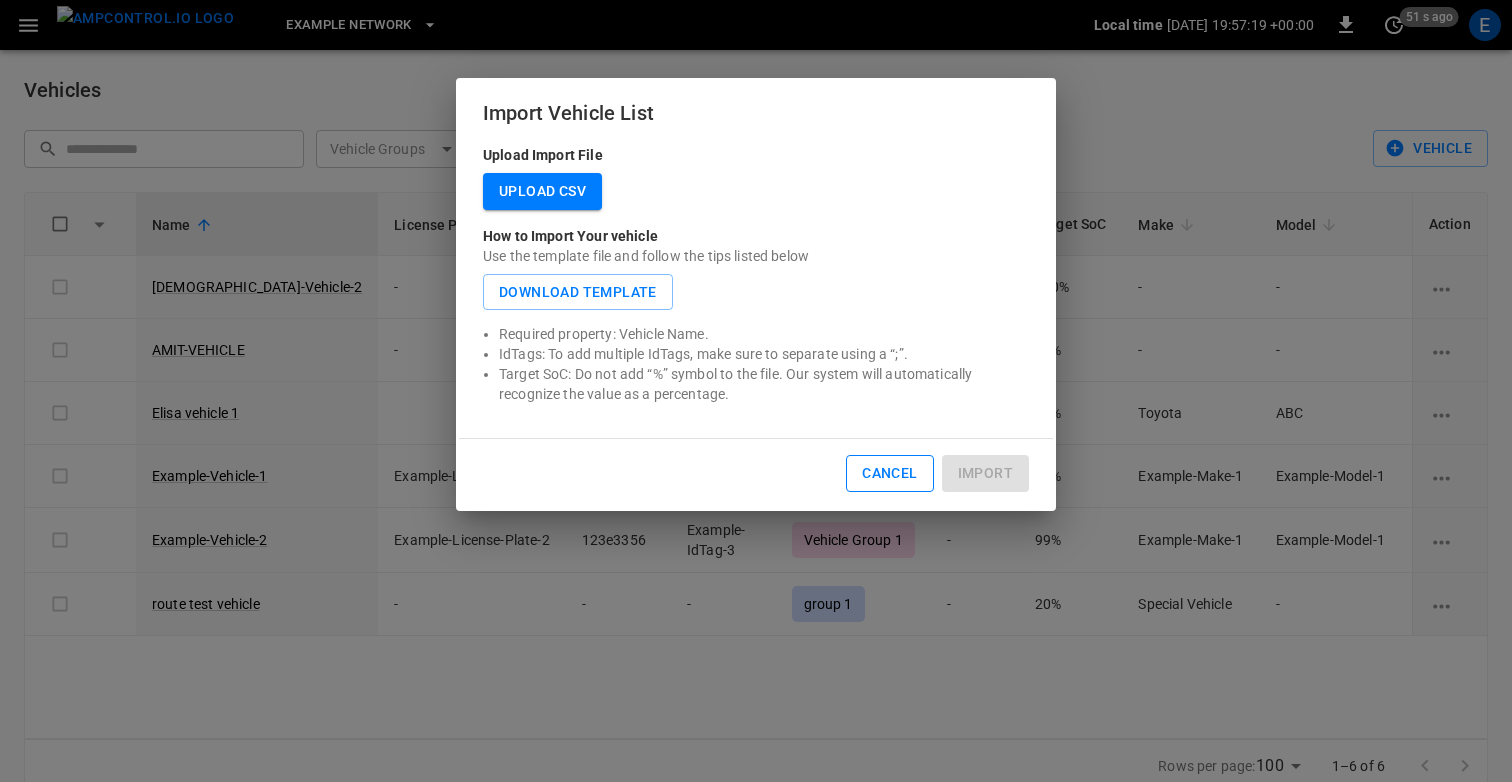 click on "Cancel" at bounding box center [889, 473] 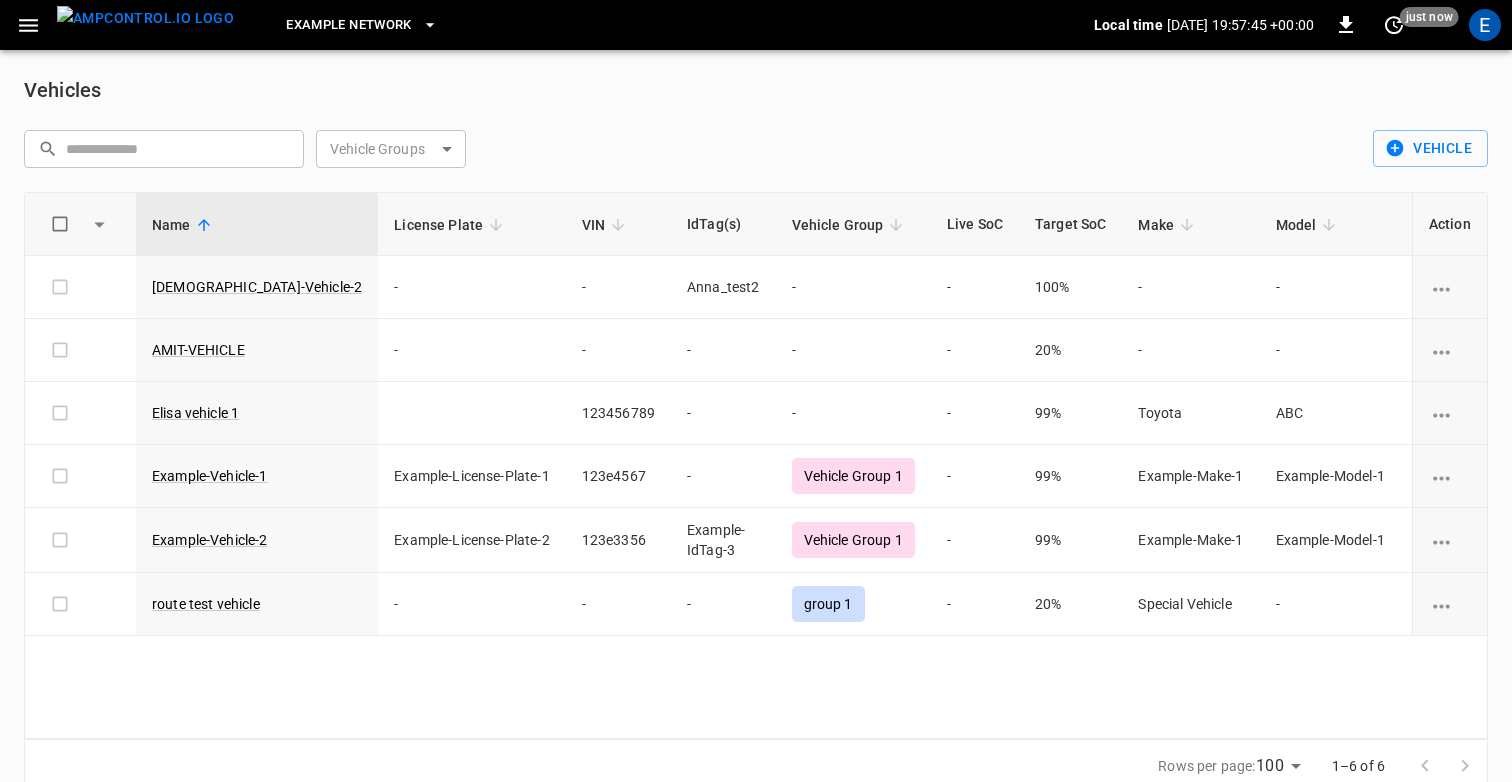 type 